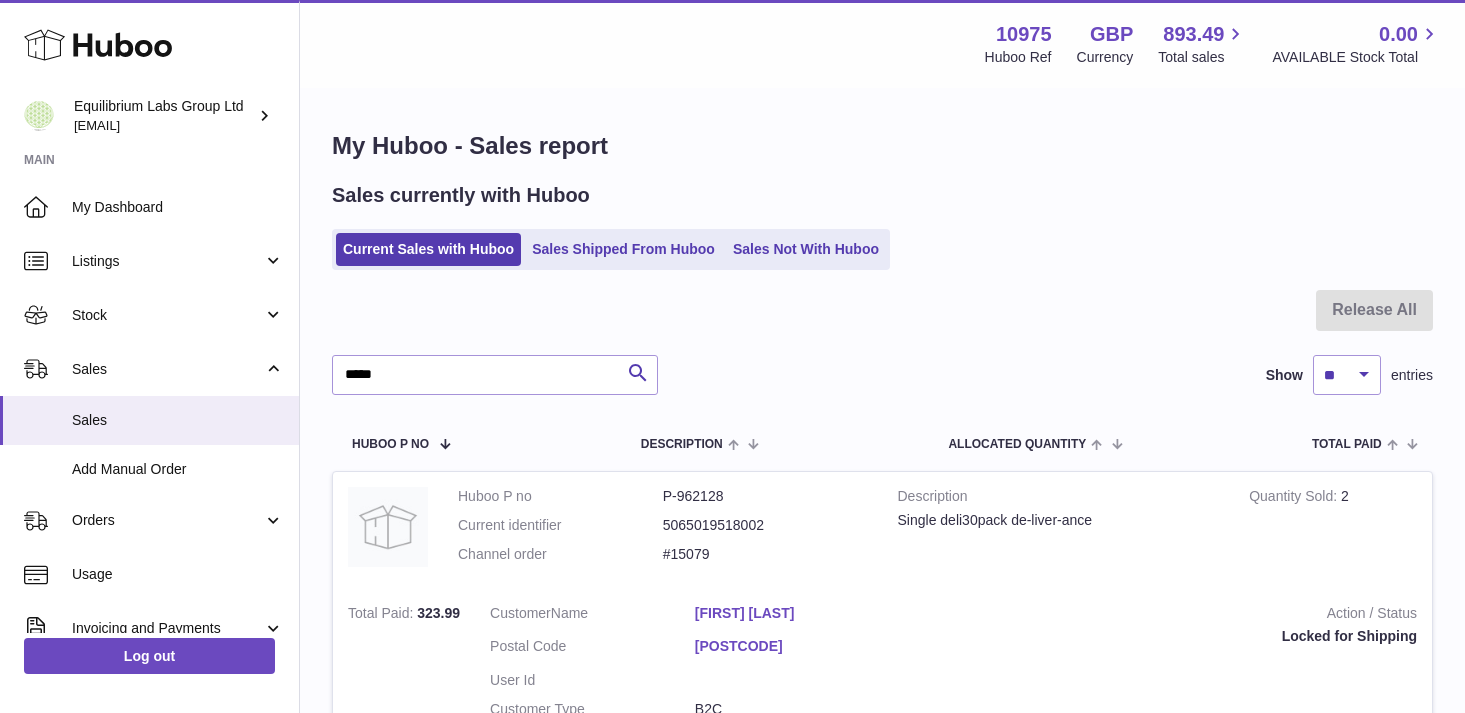 scroll, scrollTop: 214, scrollLeft: 0, axis: vertical 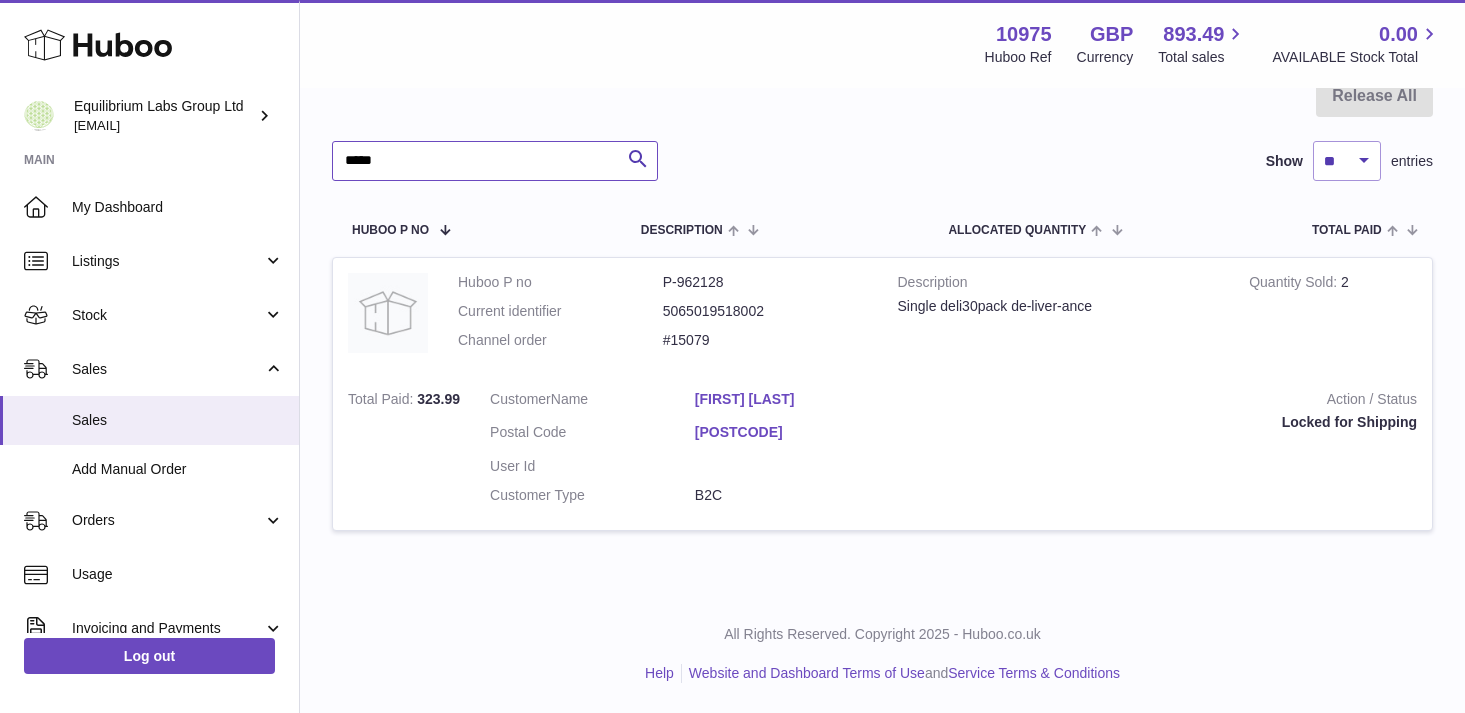 drag, startPoint x: 402, startPoint y: 176, endPoint x: 292, endPoint y: 157, distance: 111.62885 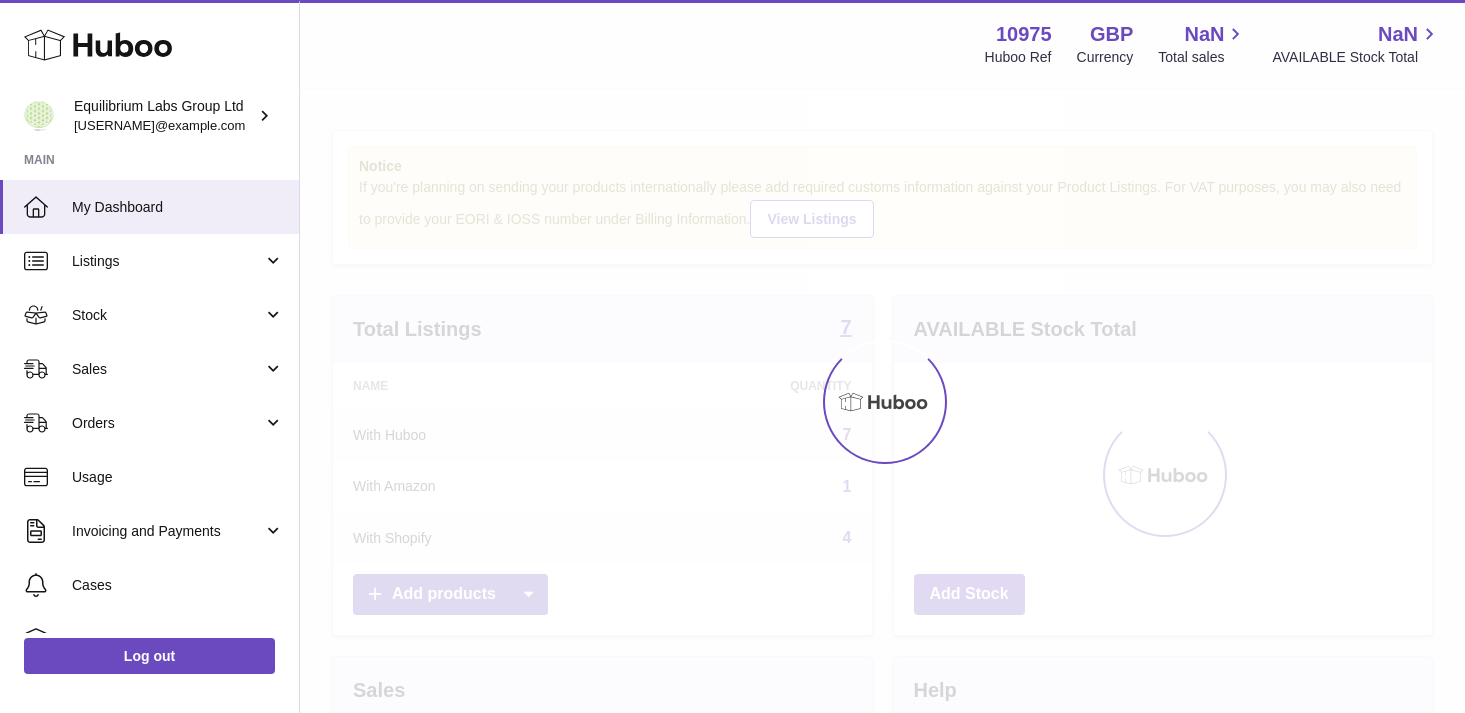 scroll, scrollTop: 0, scrollLeft: 0, axis: both 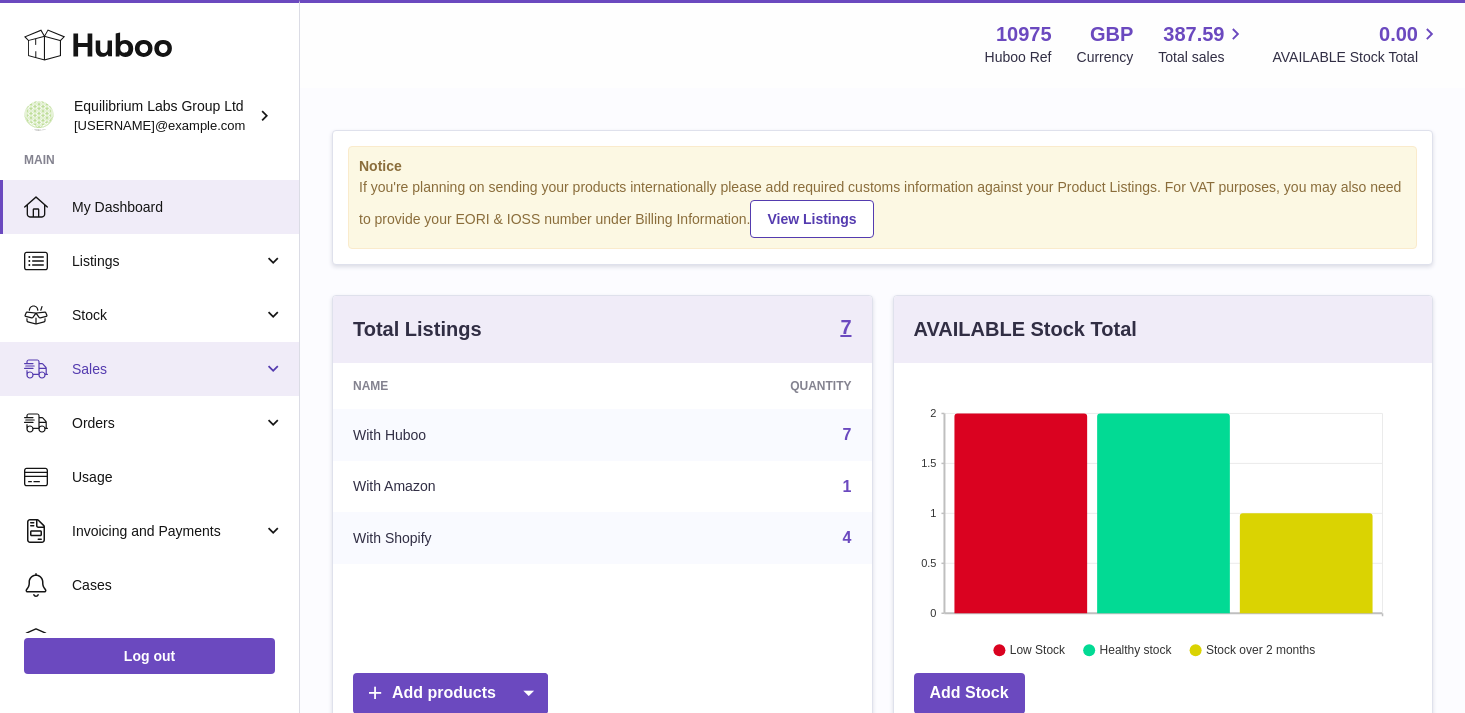 click on "Sales" at bounding box center (167, 369) 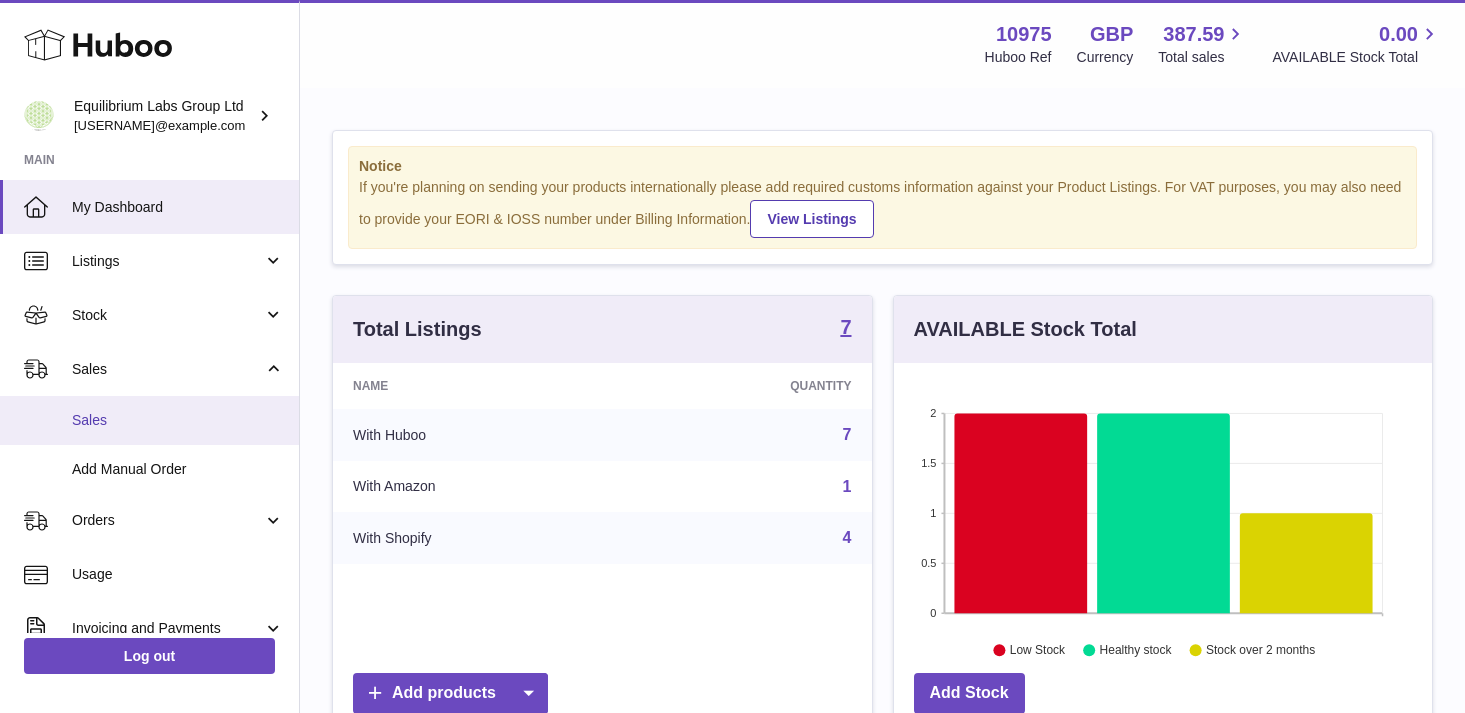 click on "Sales" at bounding box center [178, 420] 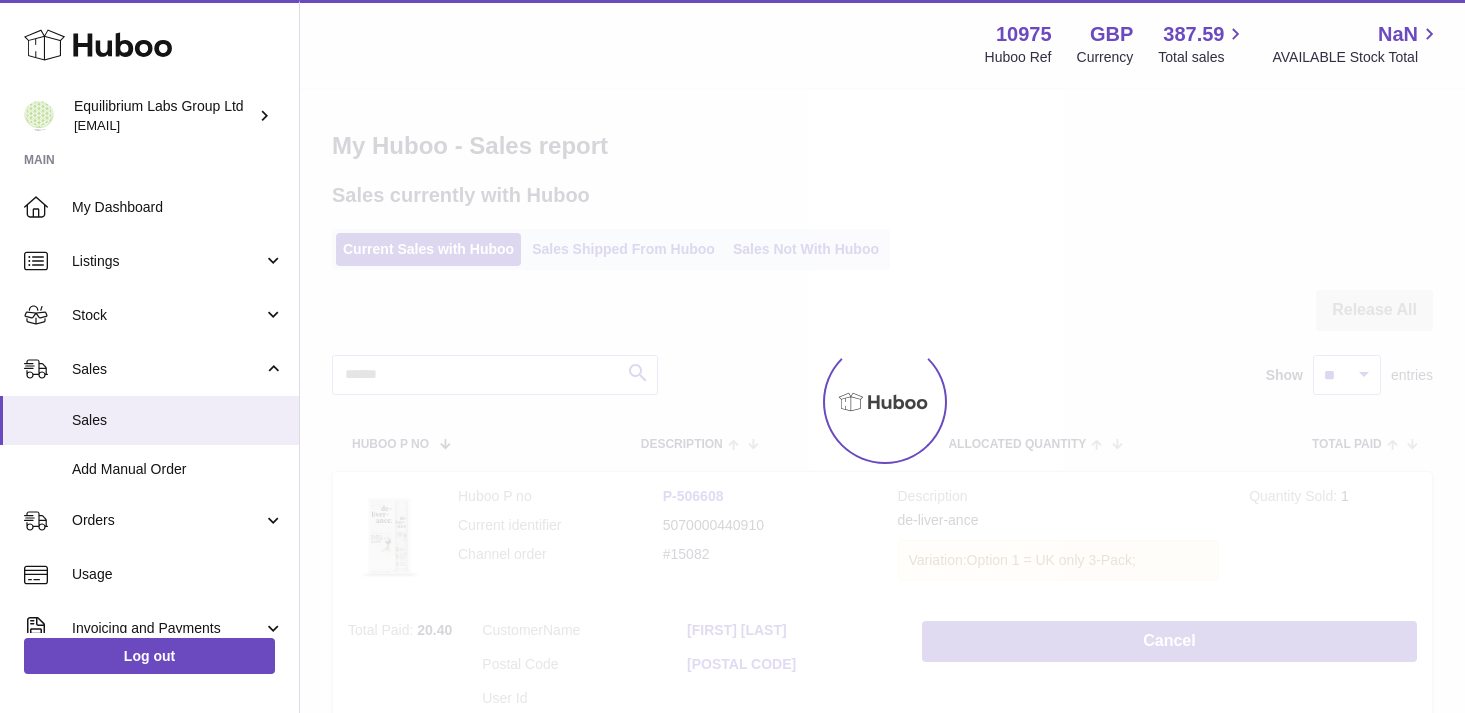 scroll, scrollTop: 0, scrollLeft: 0, axis: both 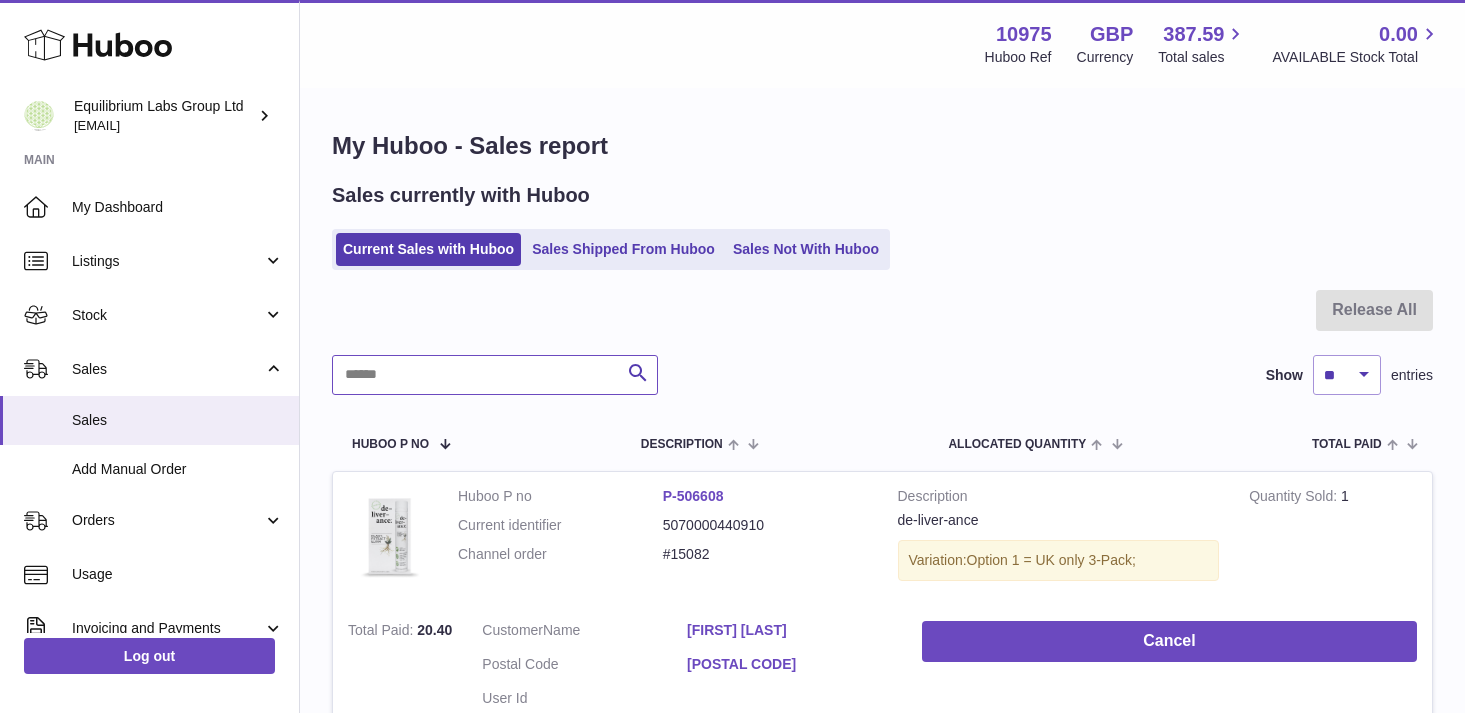 click at bounding box center (495, 375) 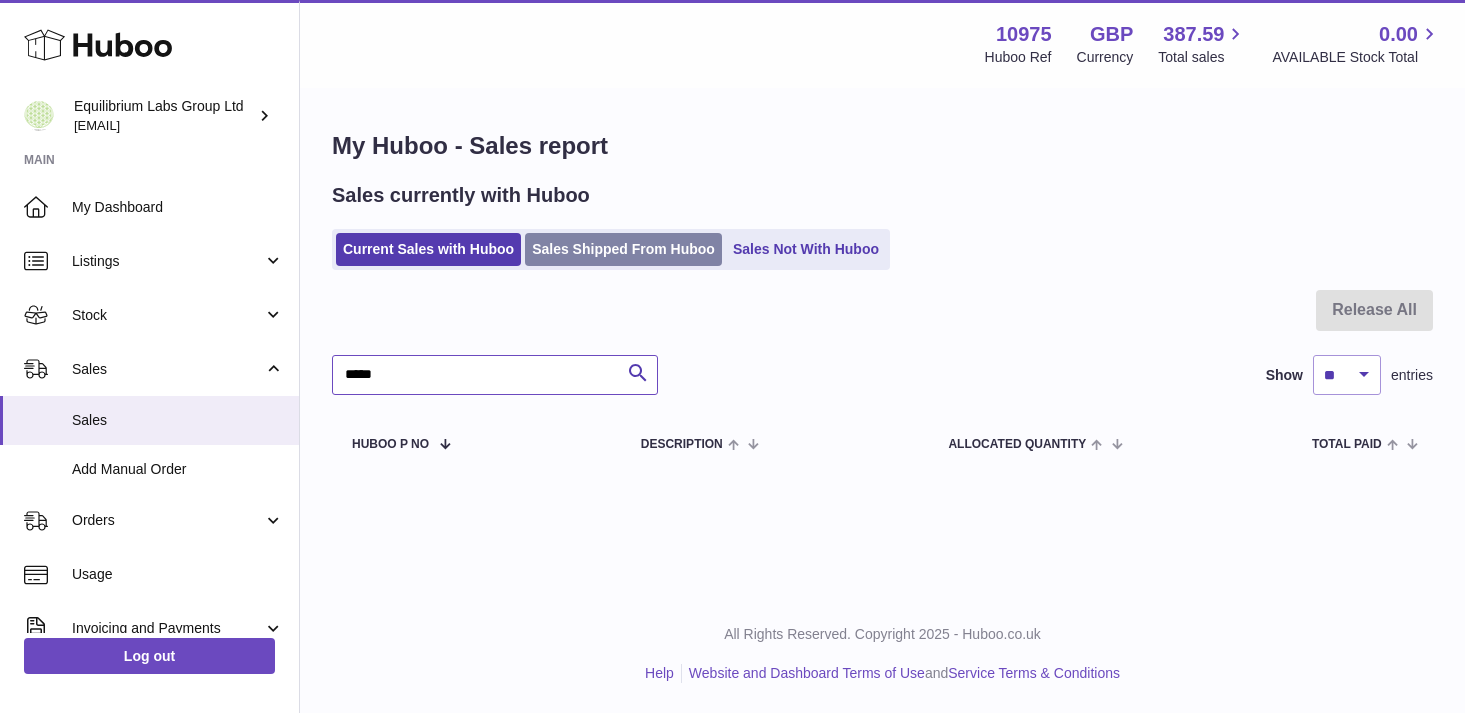 type on "*****" 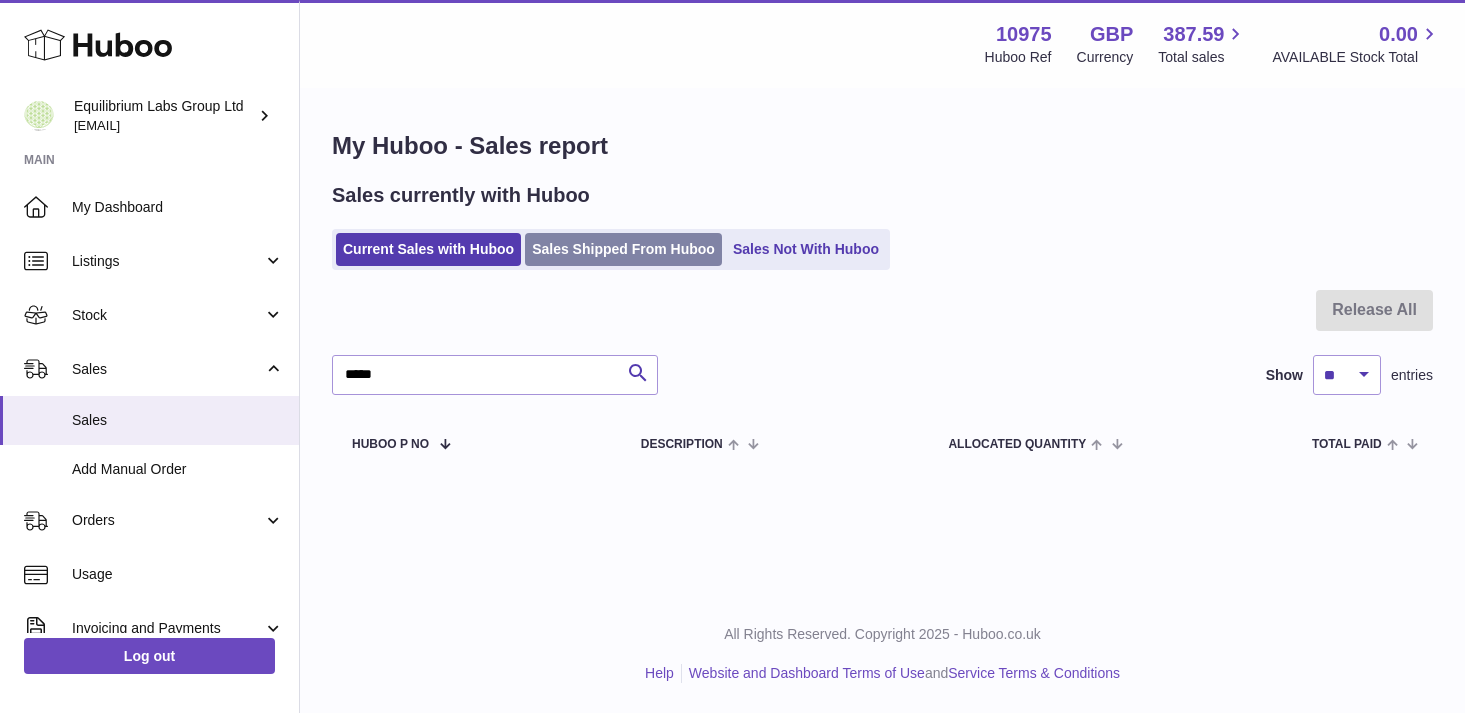 click on "Sales Shipped From Huboo" at bounding box center (623, 249) 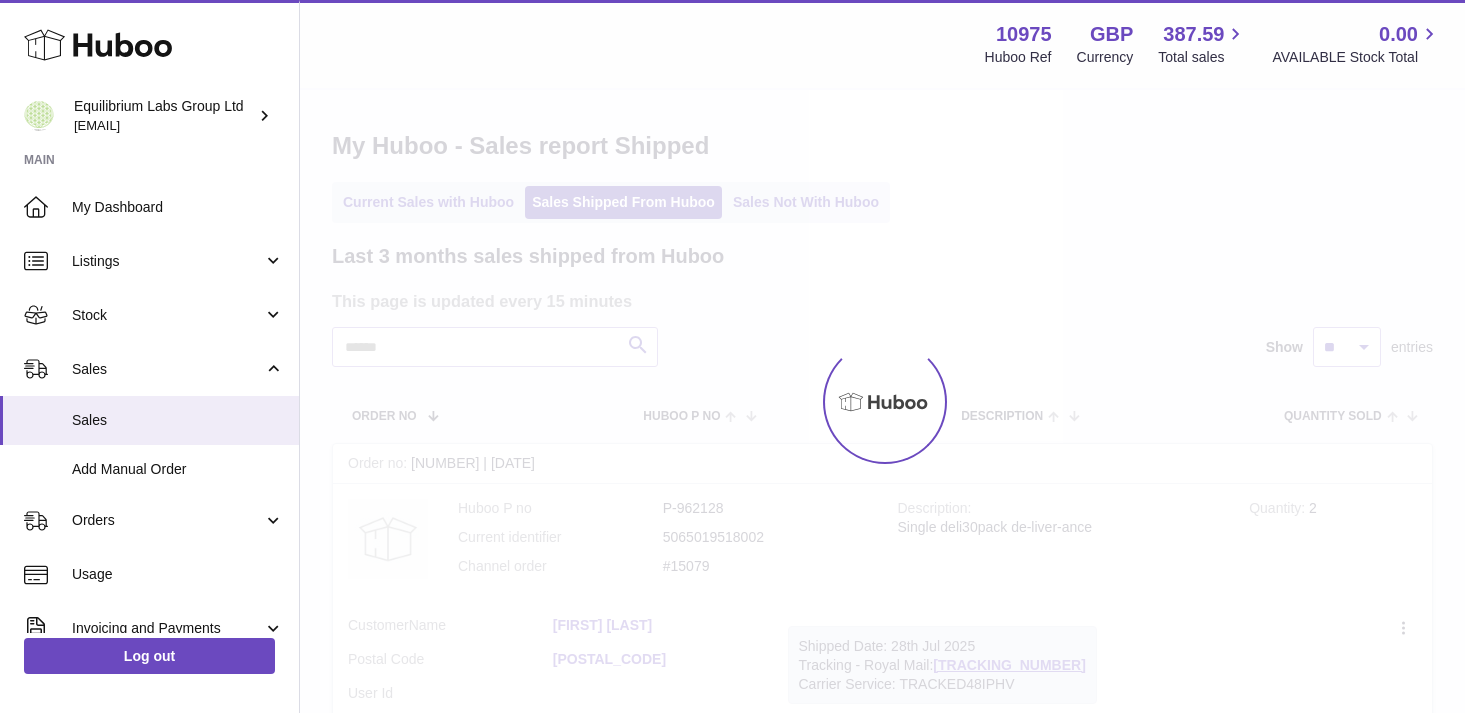 scroll, scrollTop: 0, scrollLeft: 0, axis: both 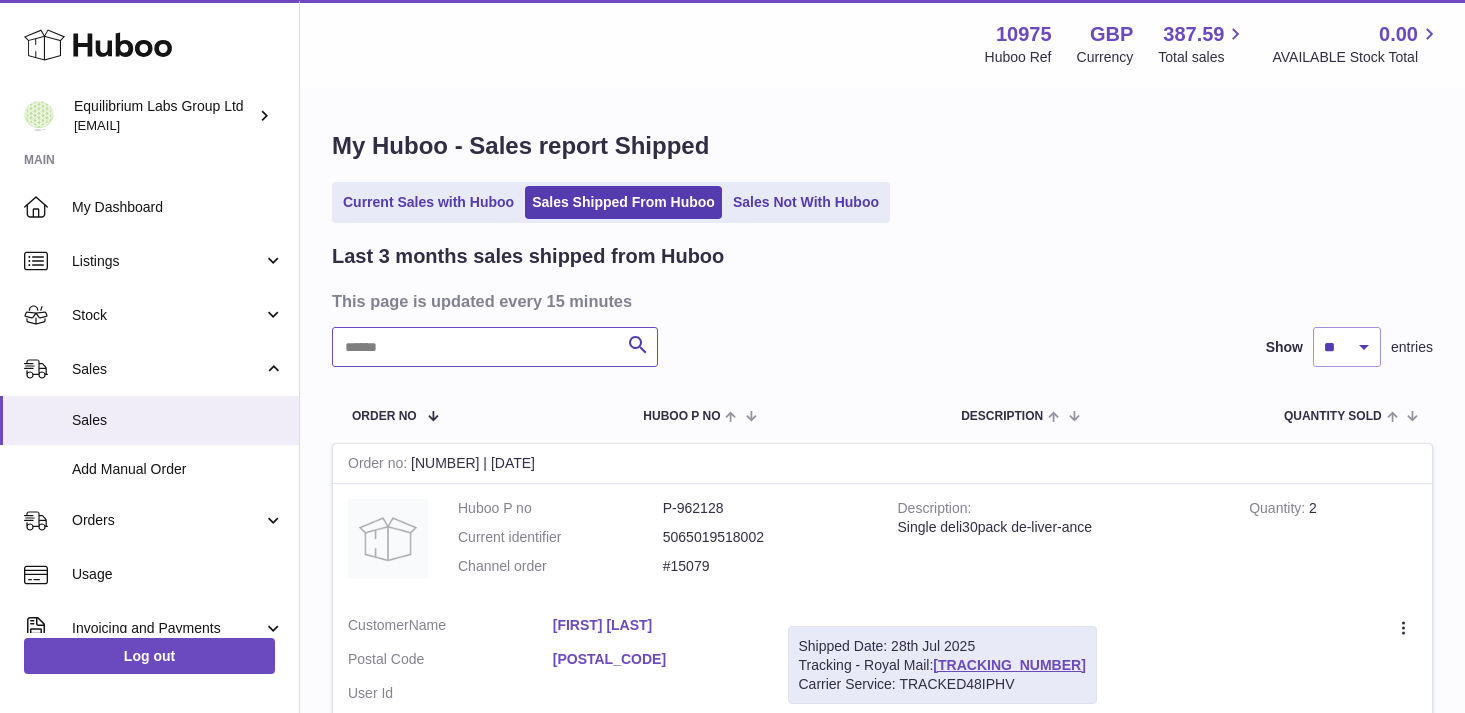 click at bounding box center [495, 347] 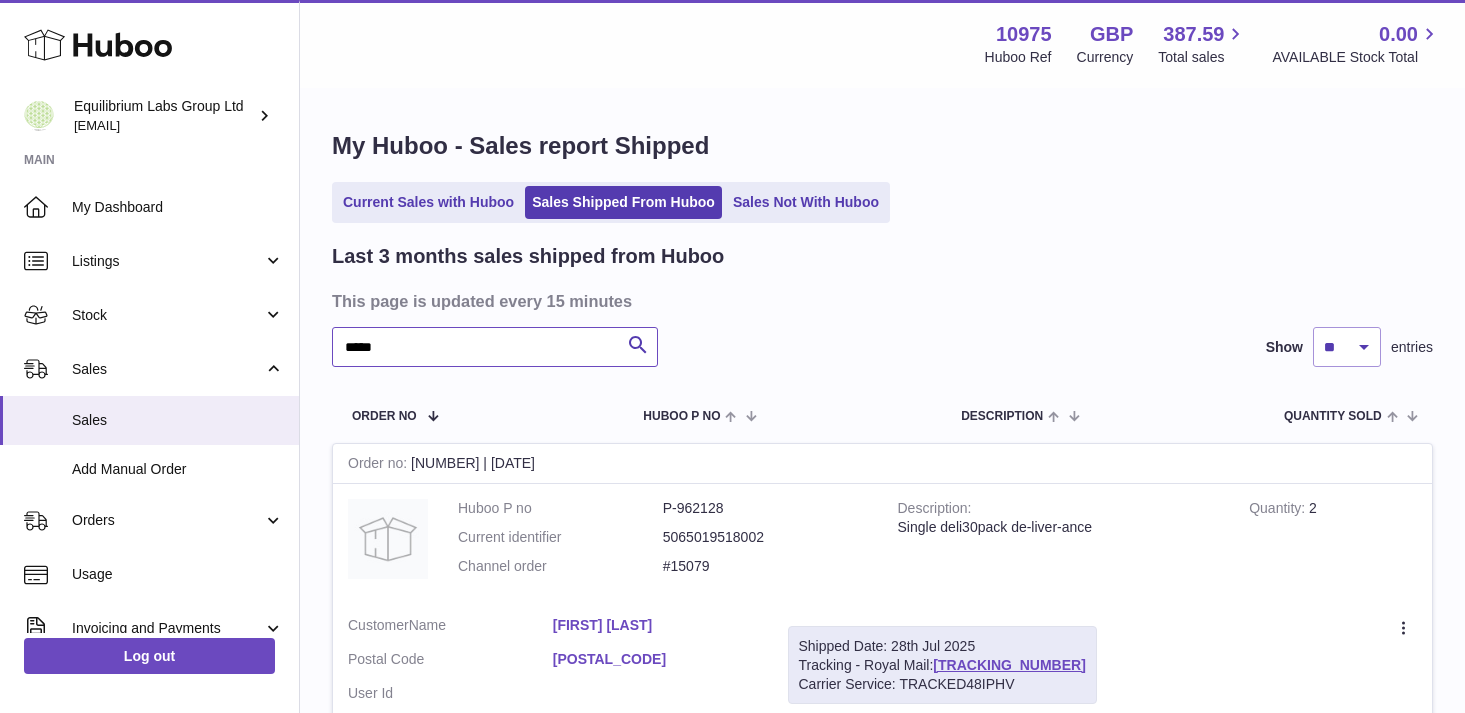 scroll, scrollTop: 199, scrollLeft: 0, axis: vertical 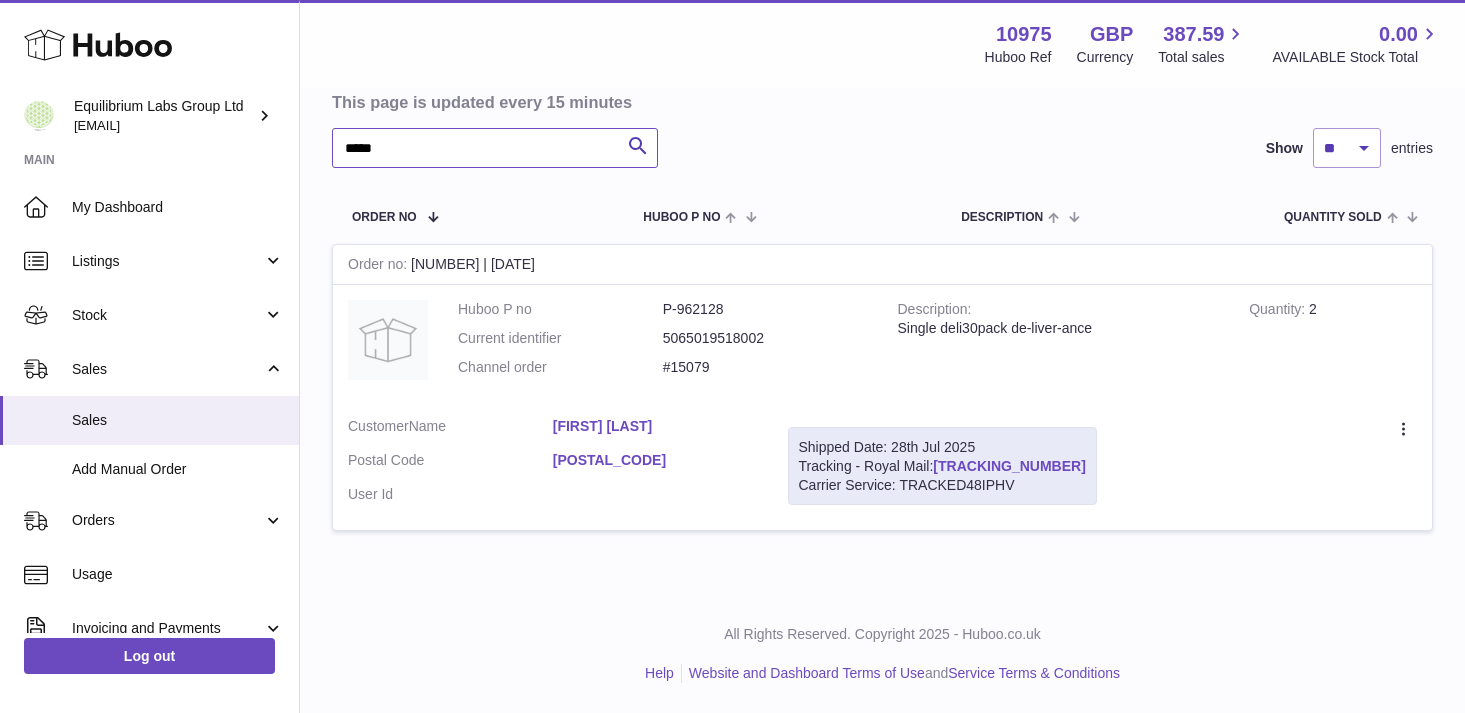 type on "*****" 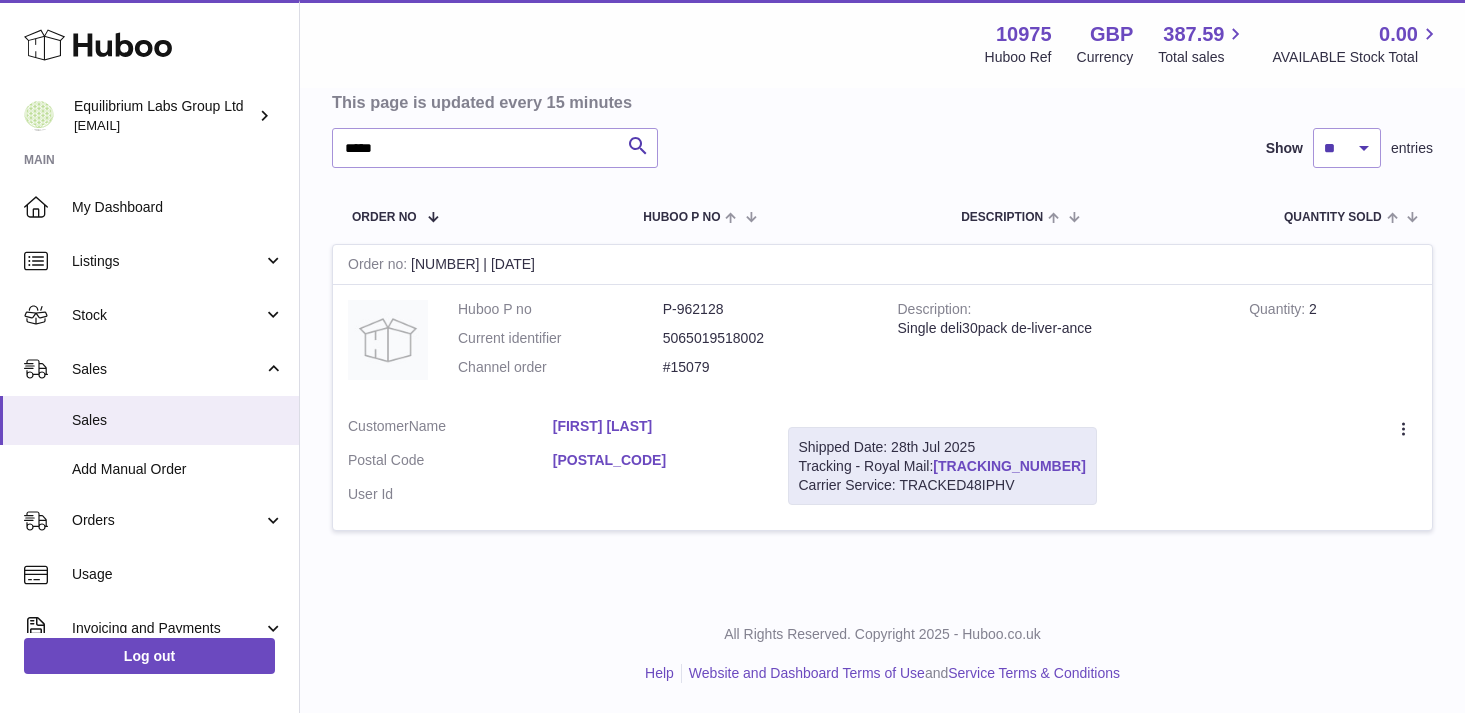 click on "[TRACKING_NUMBER]" at bounding box center [1009, 466] 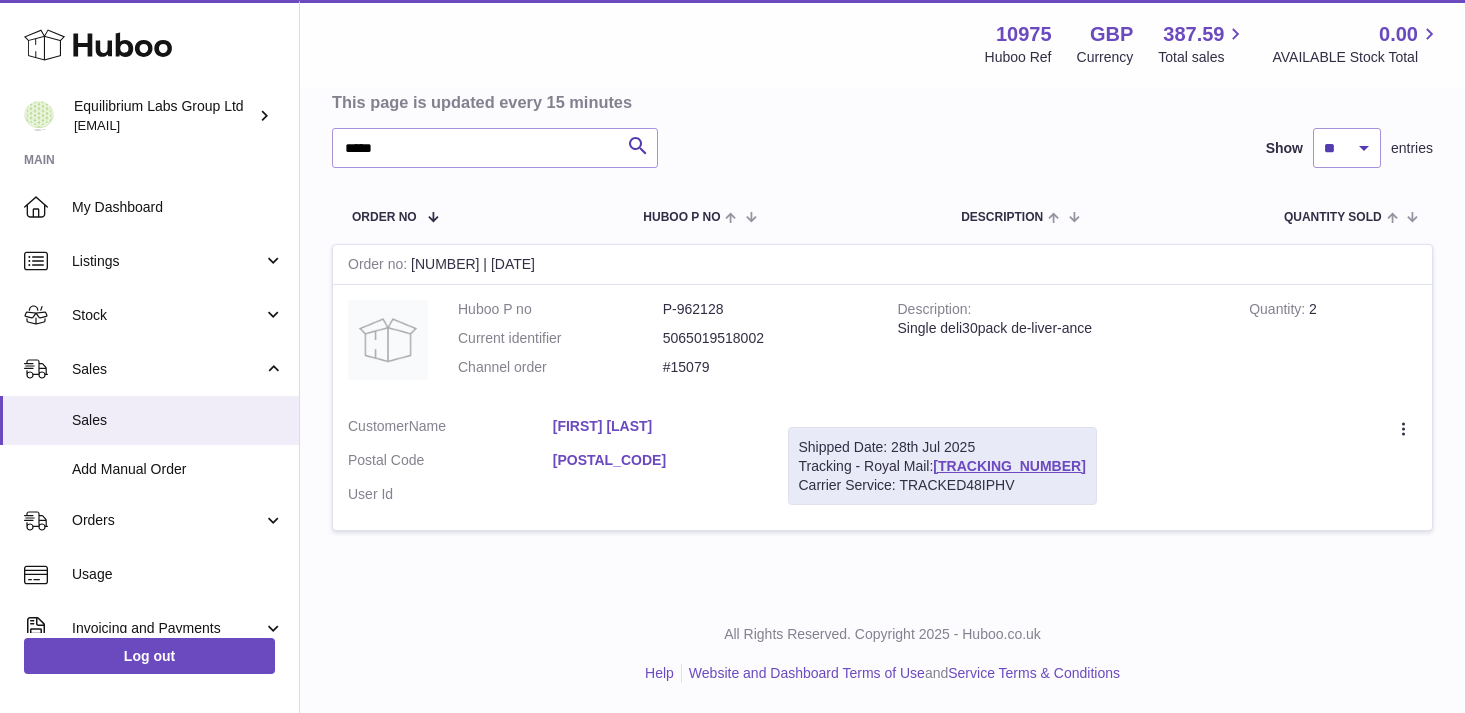 click on "Order no
121851218 | 28th Jul
Huboo P no   P-962128   Current identifier   5065019518002
Channel order
#15079     Description
Single deli30pack de-liver-ance
Quantity
2
Customer  Name   Karina Sakarne   Postal Code   PE11 3LY   User Id
Shipped Date: 28th Jul 2025
Tracking - Royal Mail:
OZ098495039GB
Carrier Service: TRACKED48IPHV
Create a ticket
Duplicate Order" at bounding box center (882, 399) 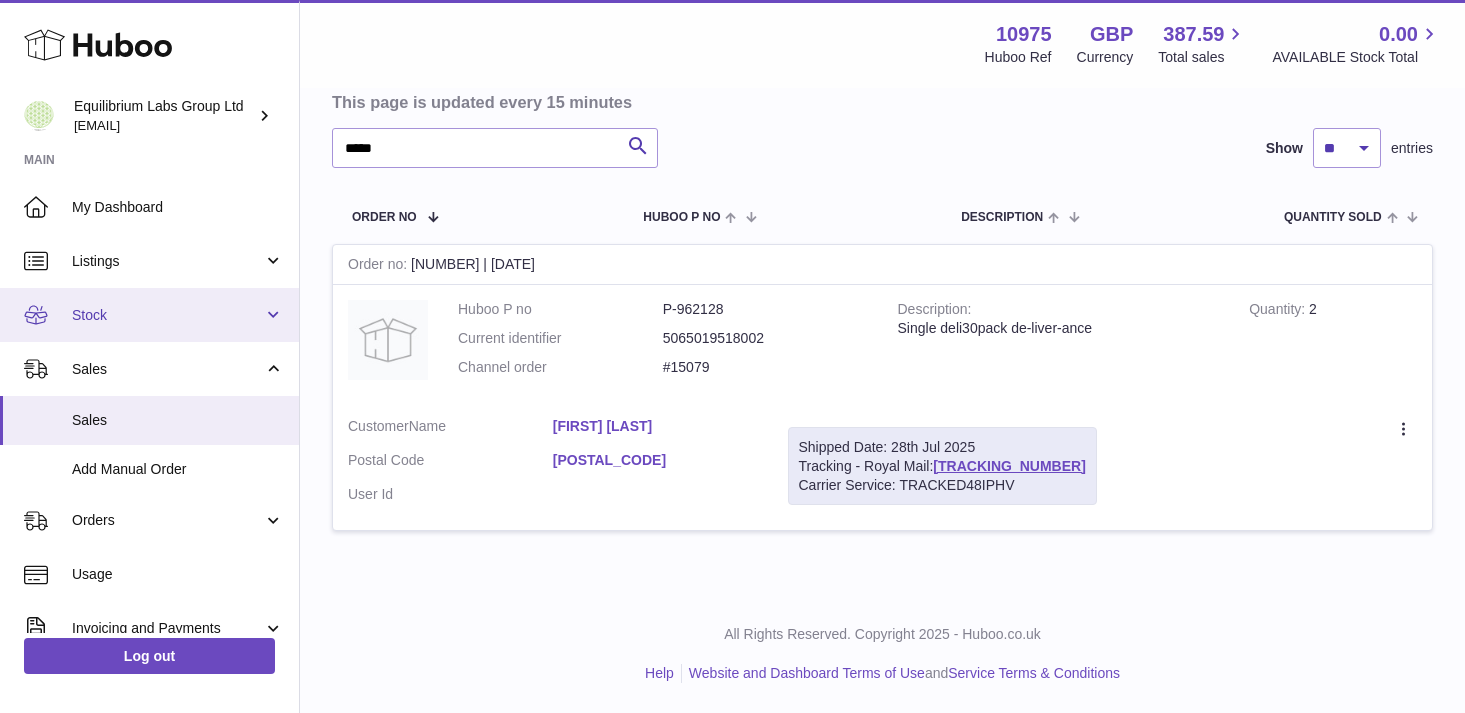 click on "Stock" at bounding box center (167, 315) 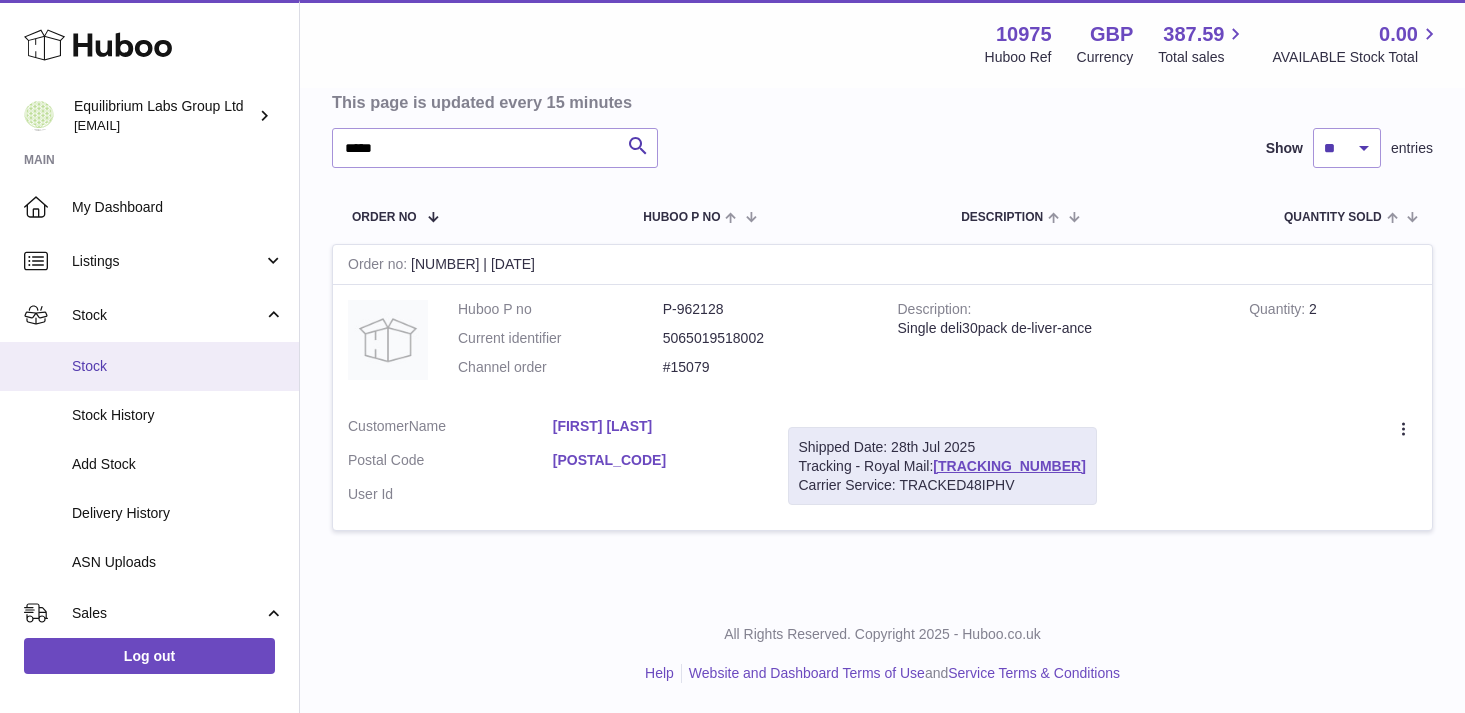 click on "Stock" at bounding box center [178, 366] 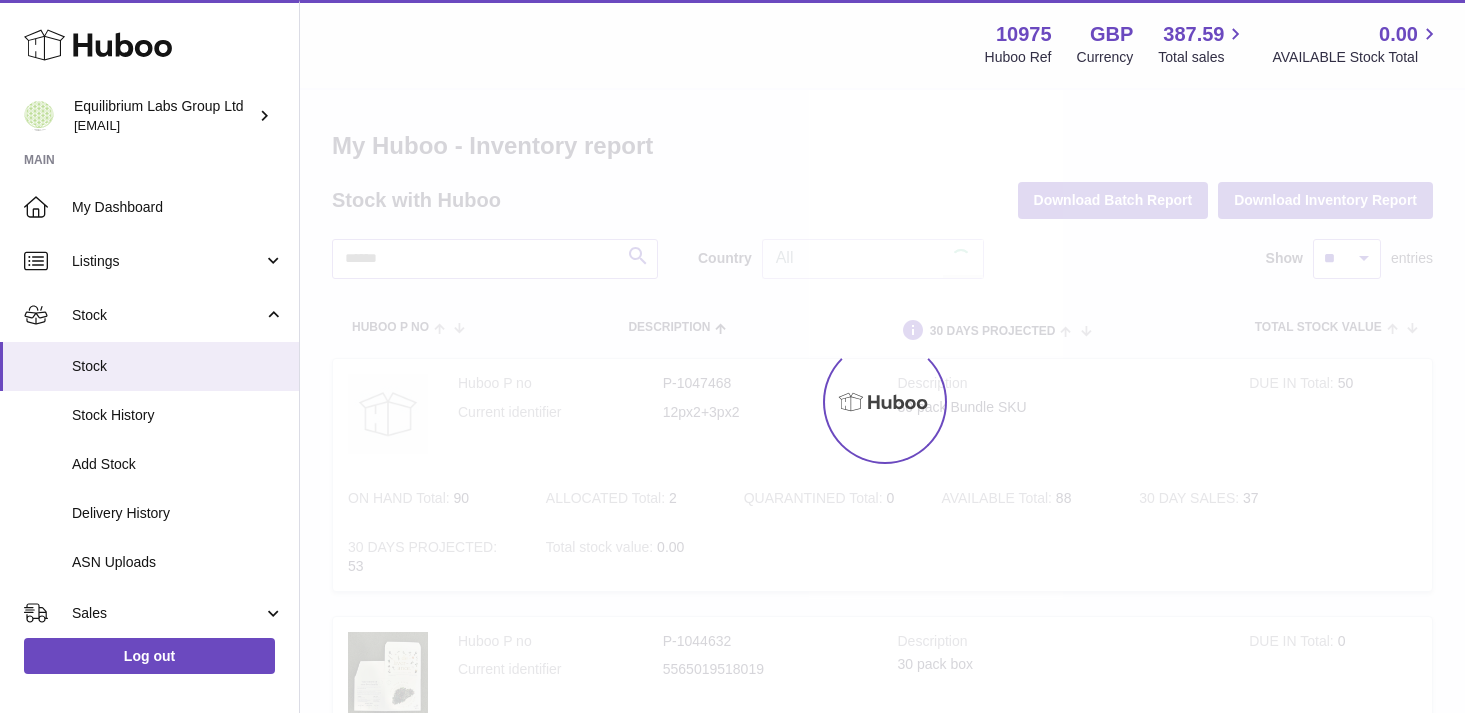 scroll, scrollTop: 0, scrollLeft: 0, axis: both 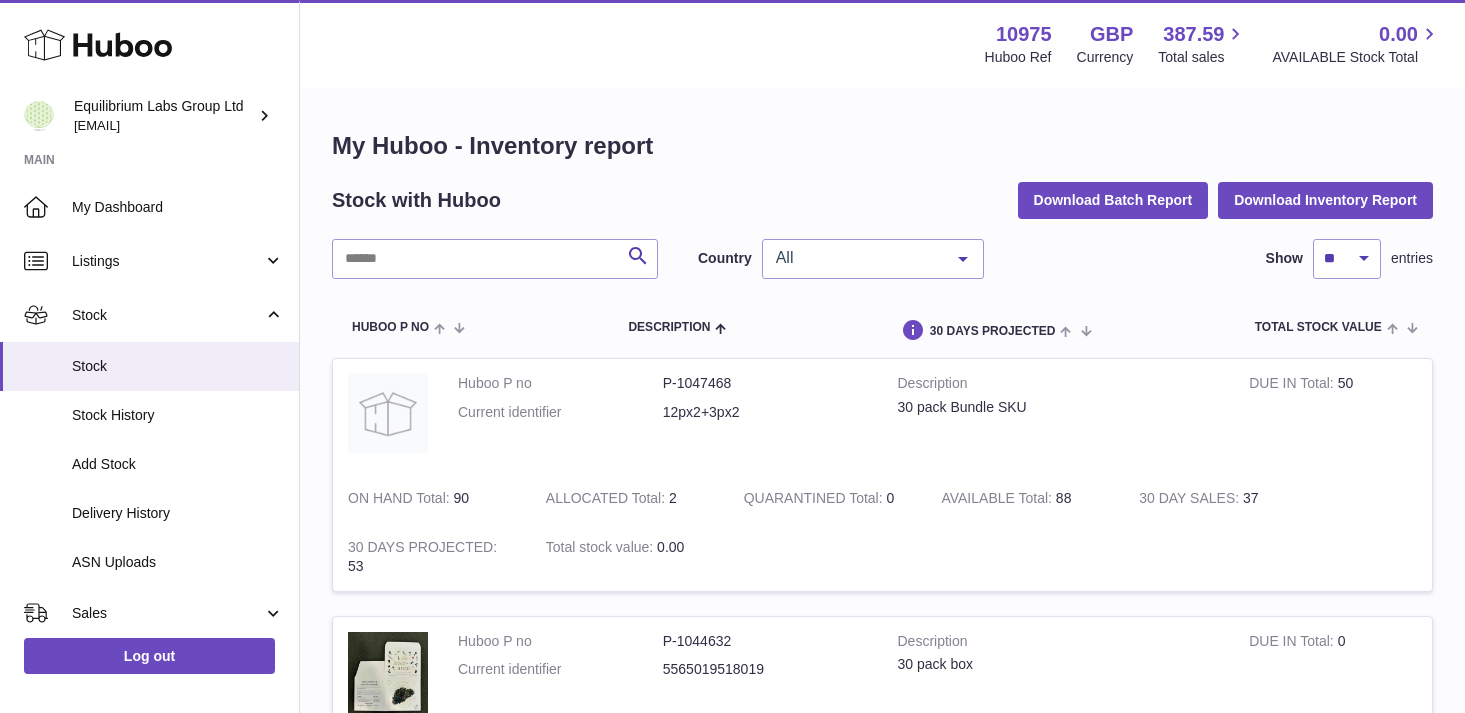 click on "All" at bounding box center (873, 259) 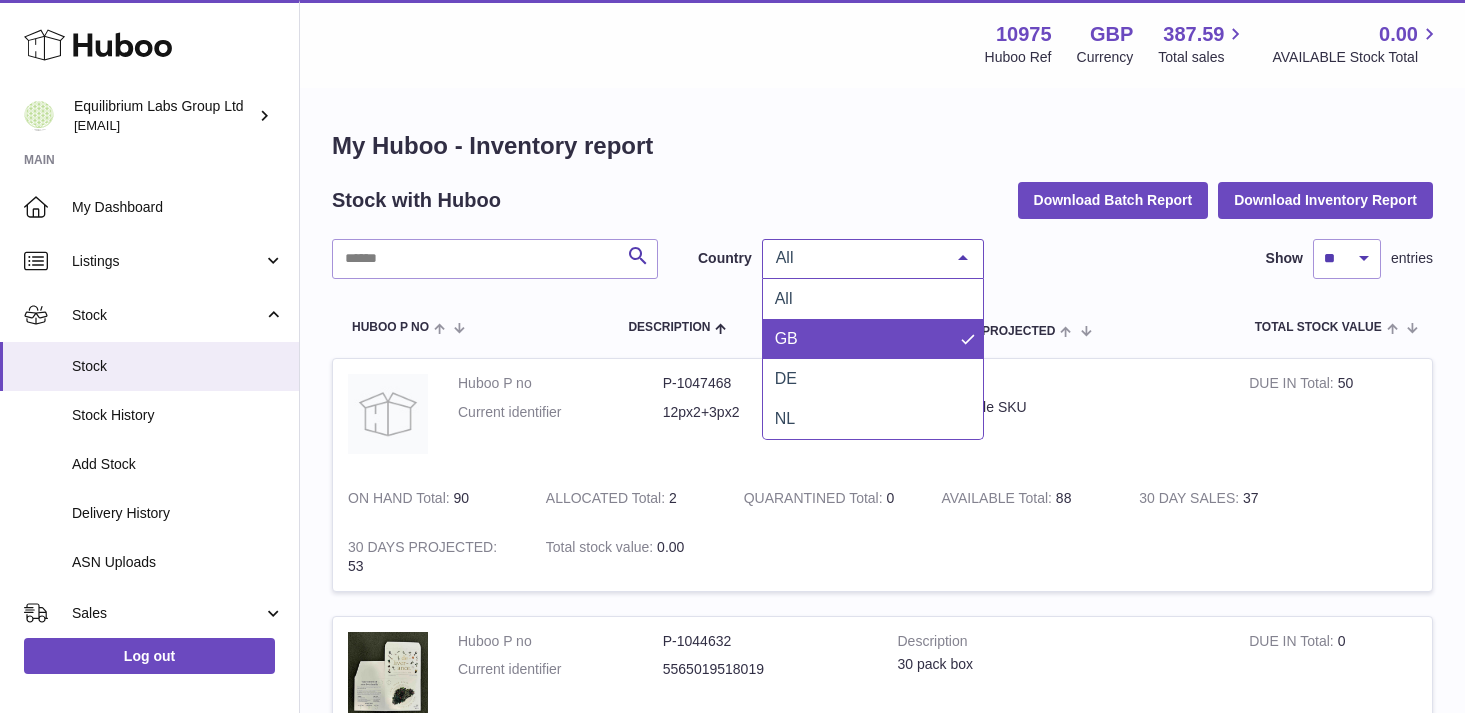 click on "GB" at bounding box center [873, 339] 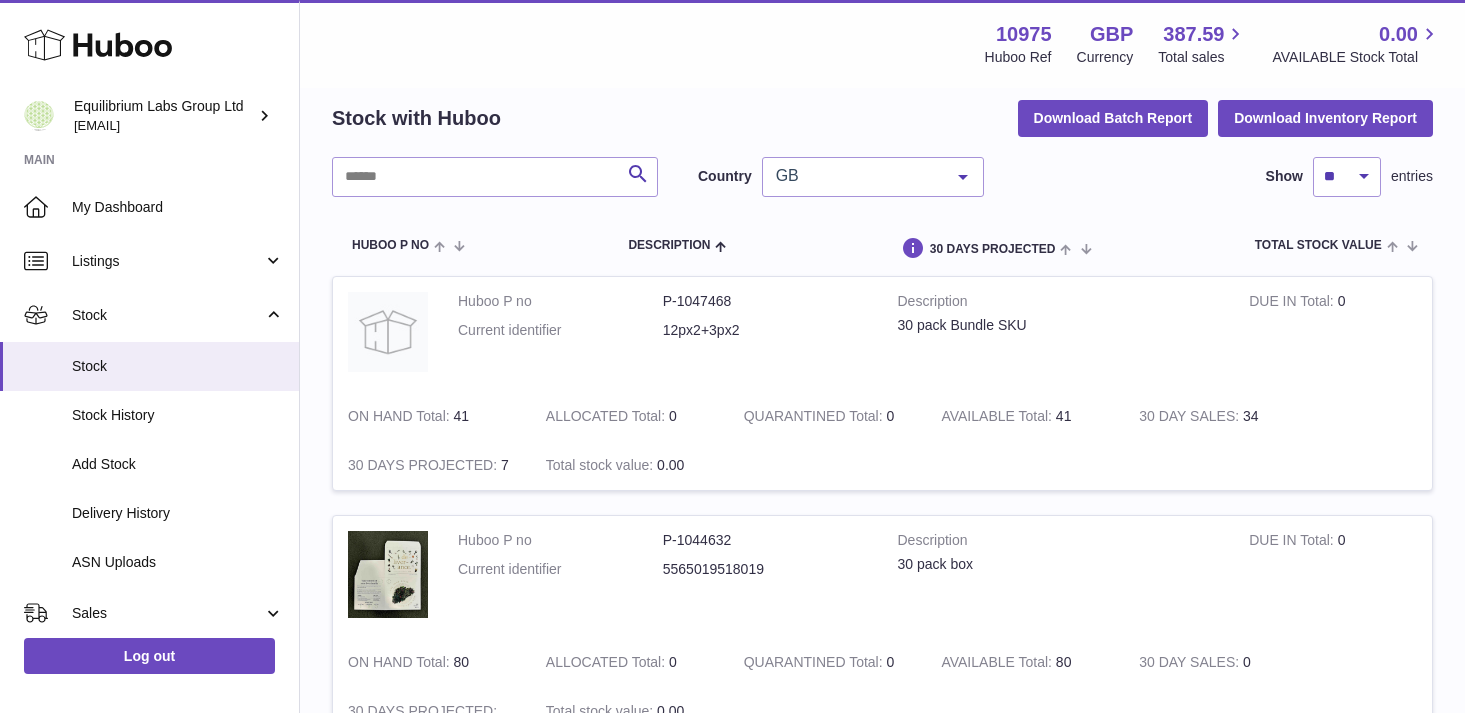 scroll, scrollTop: 0, scrollLeft: 0, axis: both 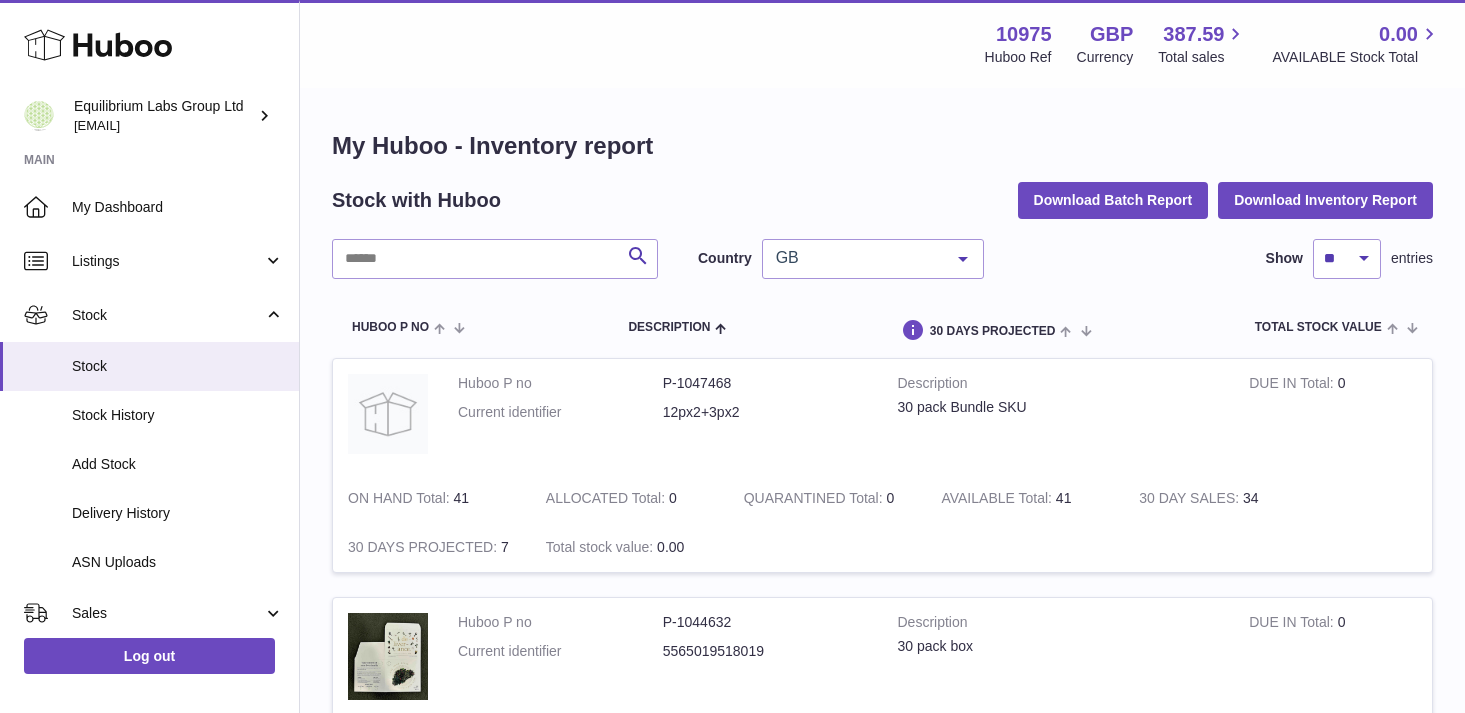 click at bounding box center (963, 259) 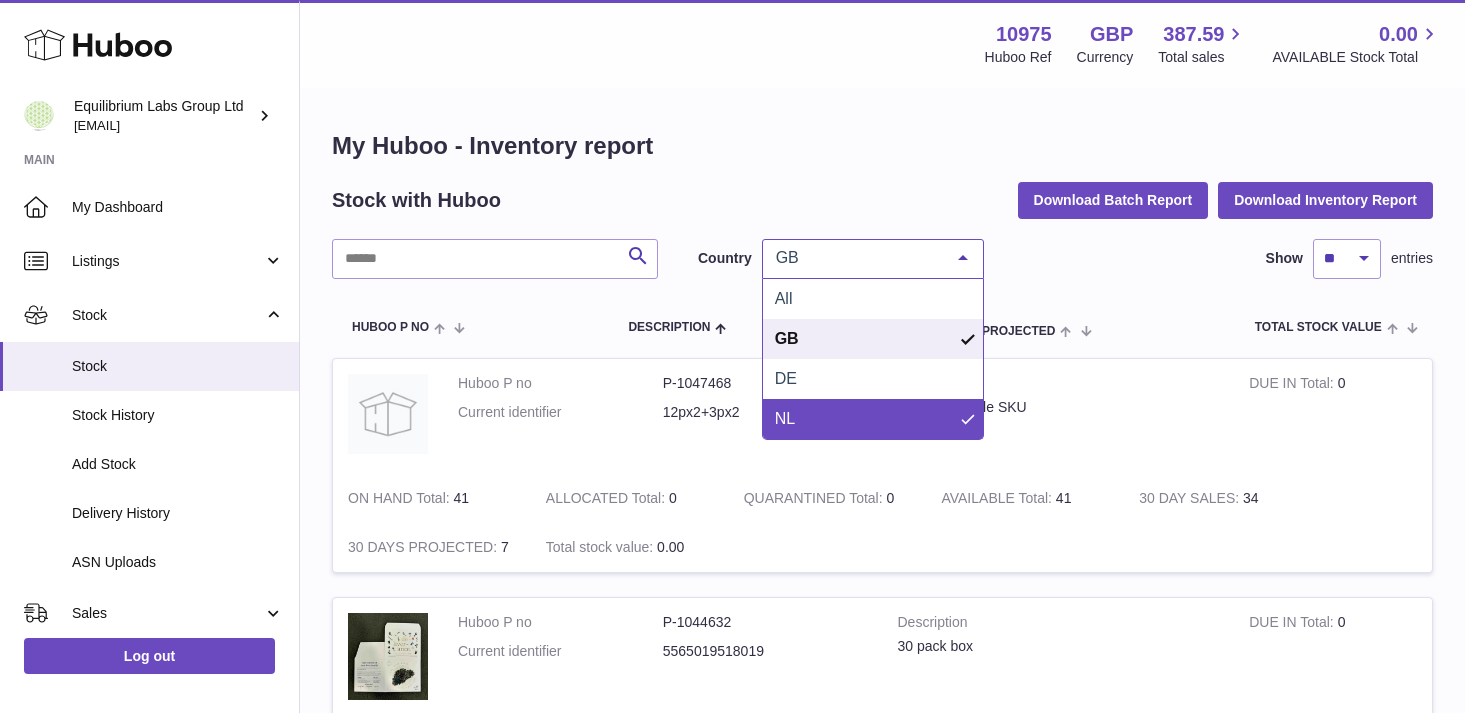 click on "NL" at bounding box center [873, 419] 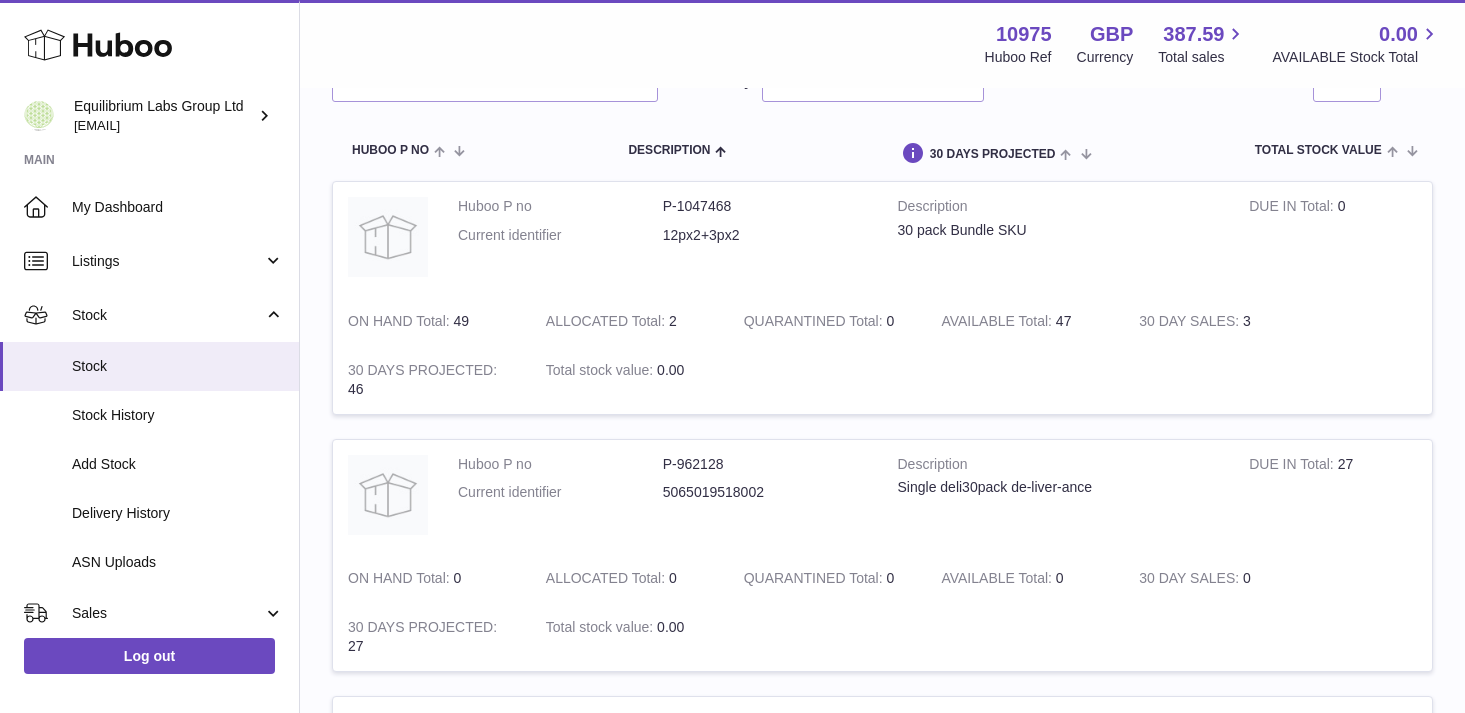 scroll, scrollTop: 0, scrollLeft: 0, axis: both 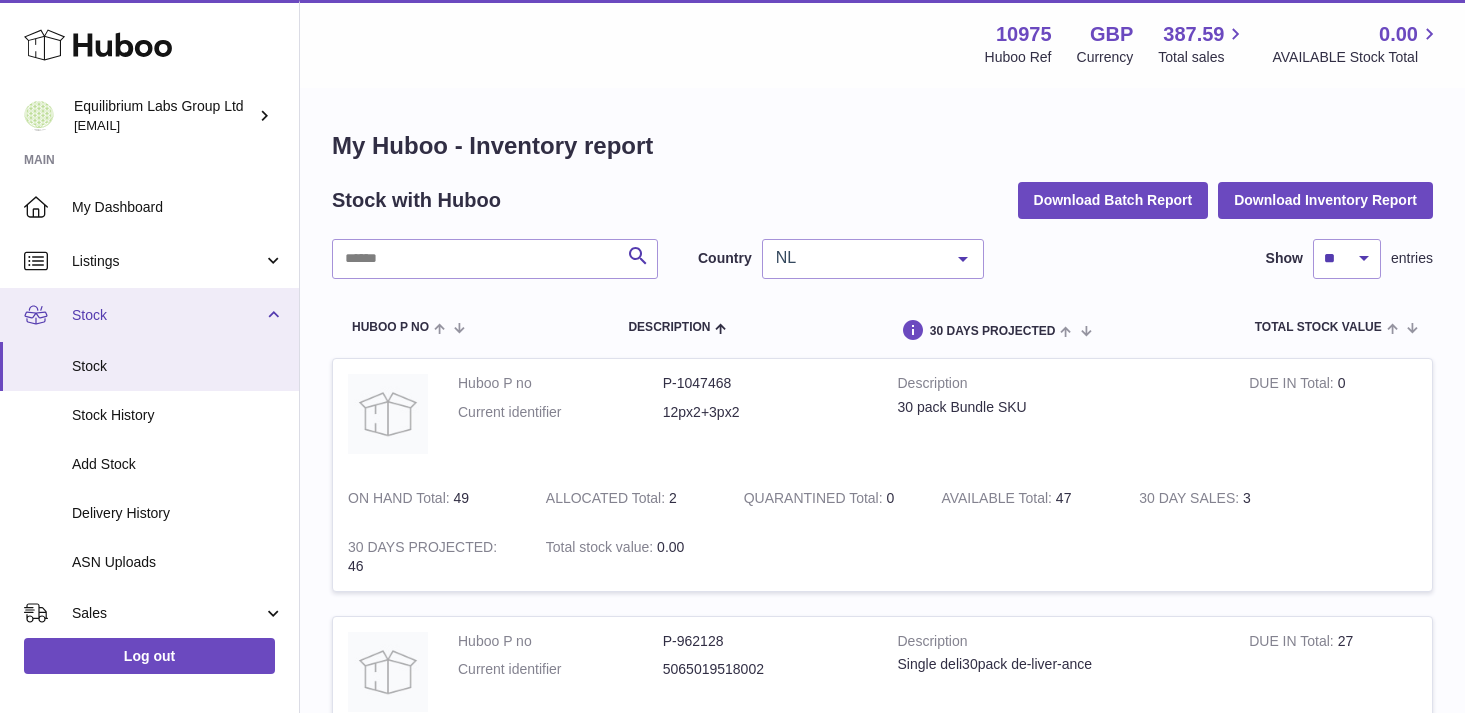 click on "Stock" at bounding box center (149, 315) 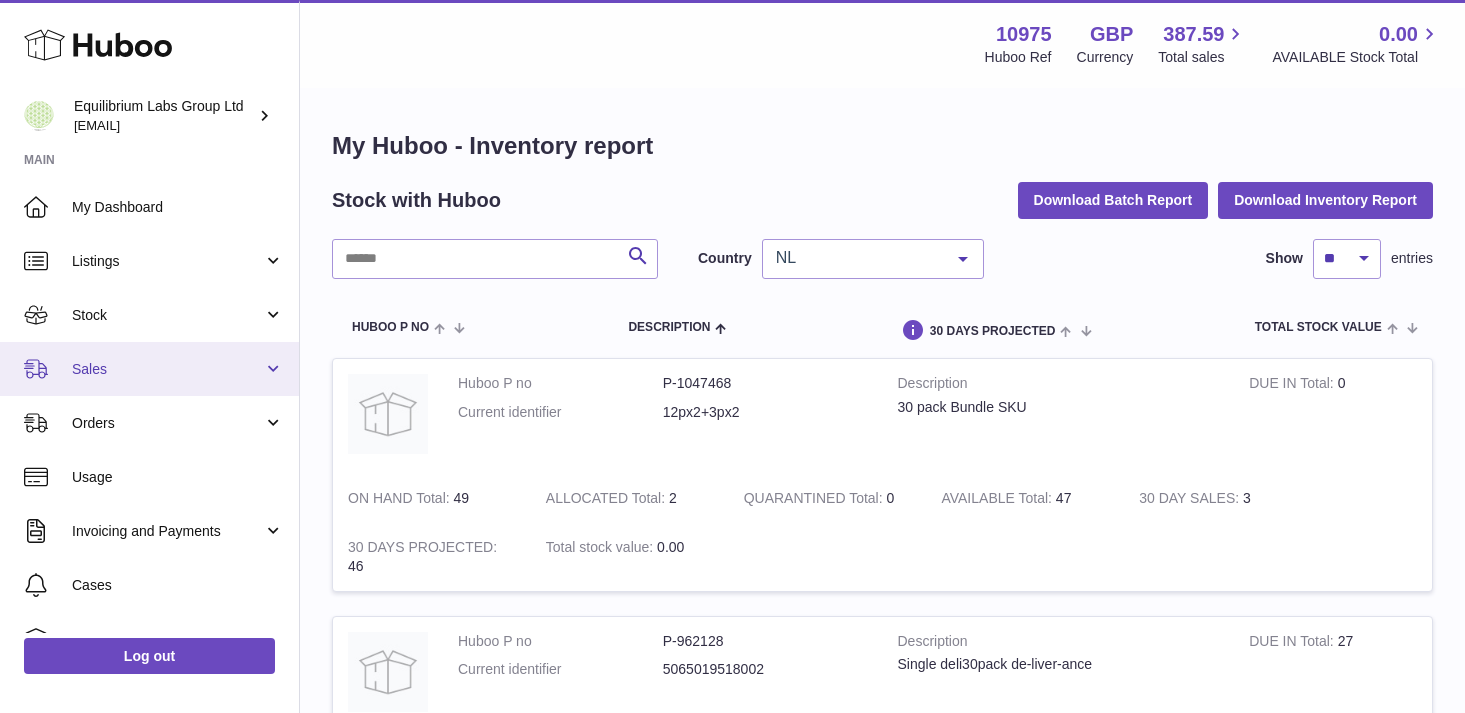 click on "Sales" at bounding box center [149, 369] 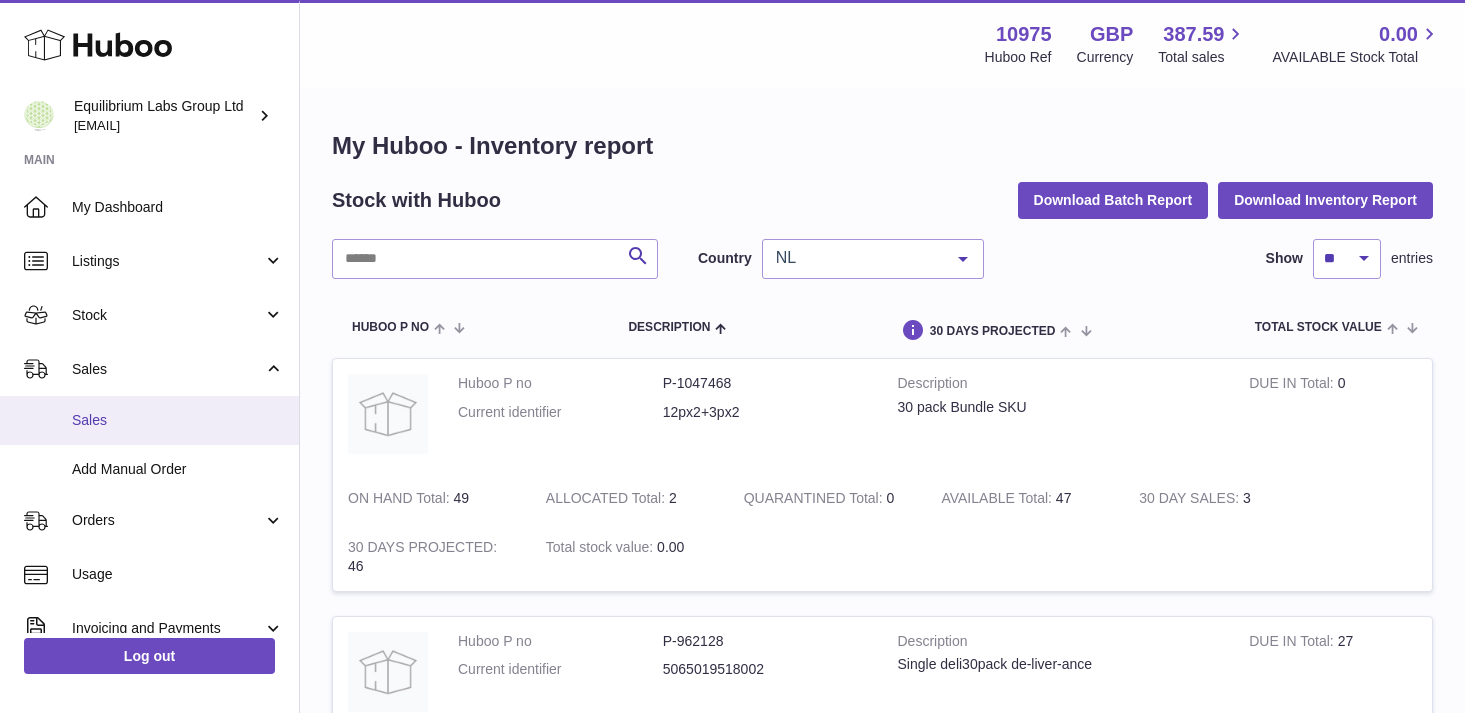 click on "Sales" at bounding box center [178, 420] 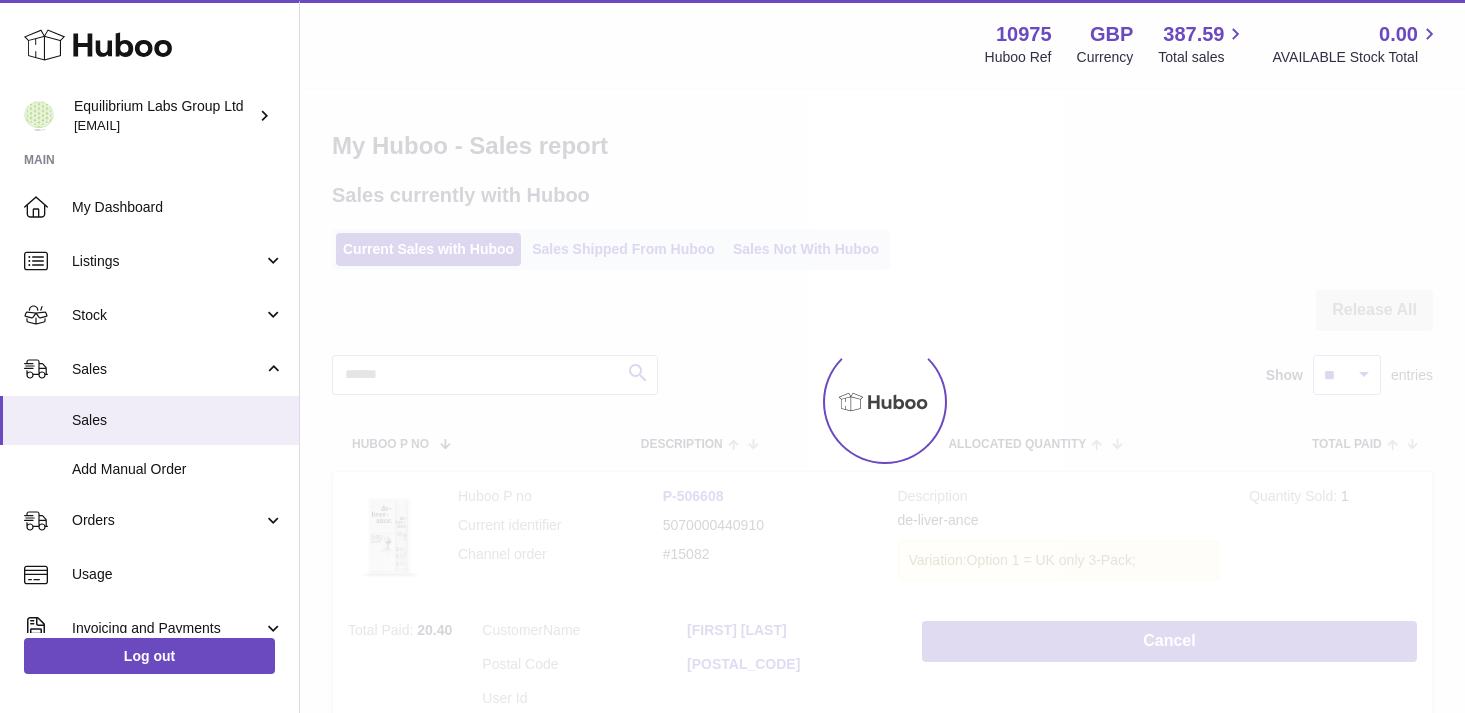 scroll, scrollTop: 0, scrollLeft: 0, axis: both 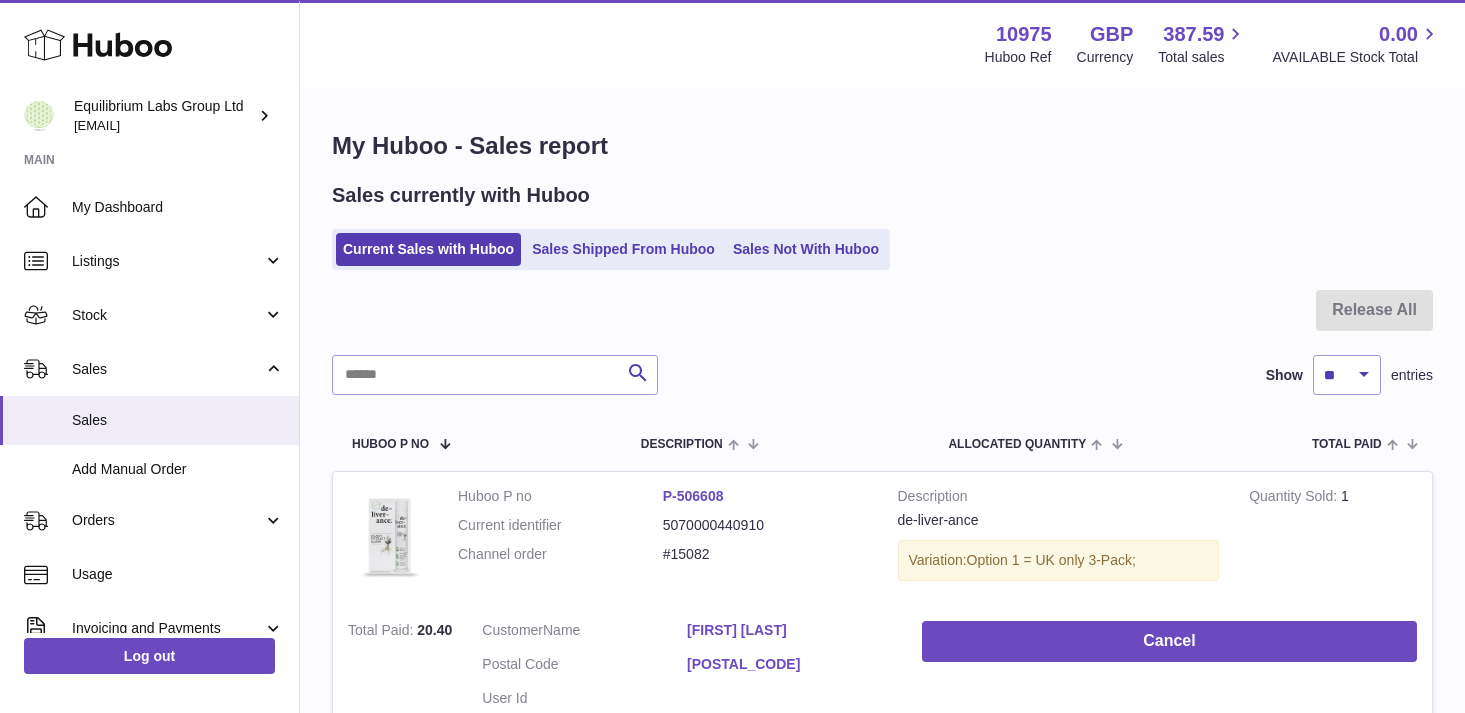 click on "My Huboo - Sales report   Sales currently with Huboo
Current Sales with Huboo
Sales Shipped From Huboo
Sales Not With Huboo
Release All
Search
Show
** ** ** ***
entries
Huboo P no       Description       ALLOCATED Quantity       Total paid
Customer
Action / Status
Huboo P no
P-506608
Current identifier   5070000440910
Channel order
#15082     Description   de-liver-ance
Variation:
Option 1 = UK only 3-Pack;
Quantity Sold
1
Total Paid   20.40   Customer  Name   [FIRST] [LAST]" at bounding box center [882, 607] 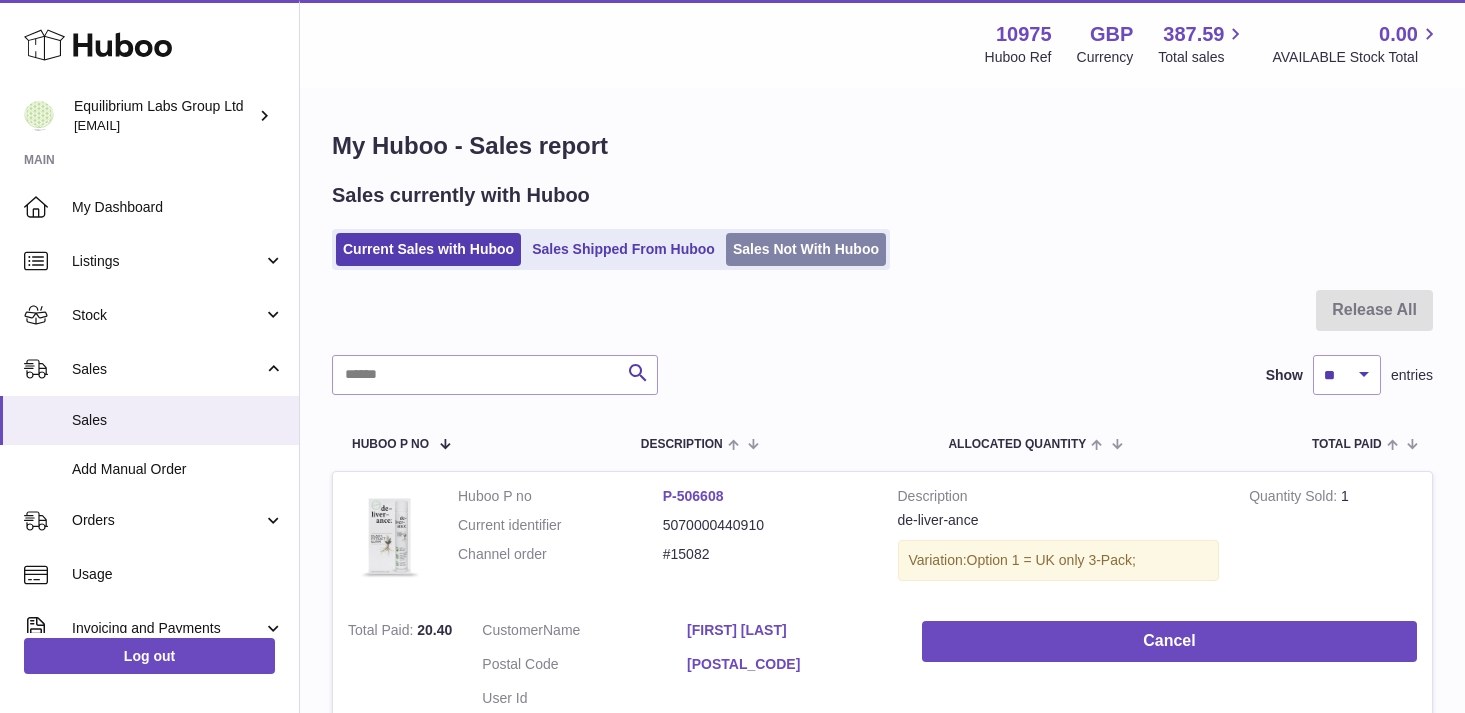 click on "Sales Not With Huboo" at bounding box center [806, 249] 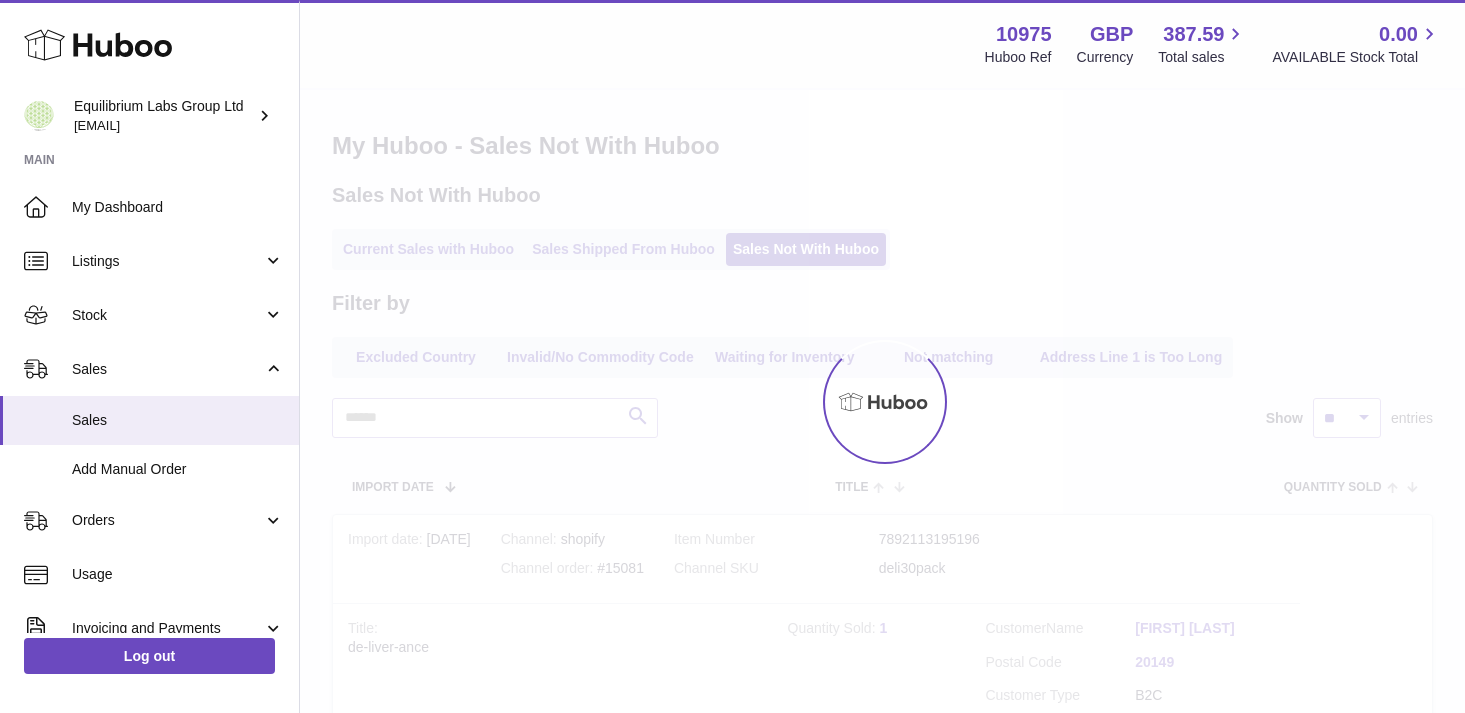 scroll, scrollTop: 0, scrollLeft: 0, axis: both 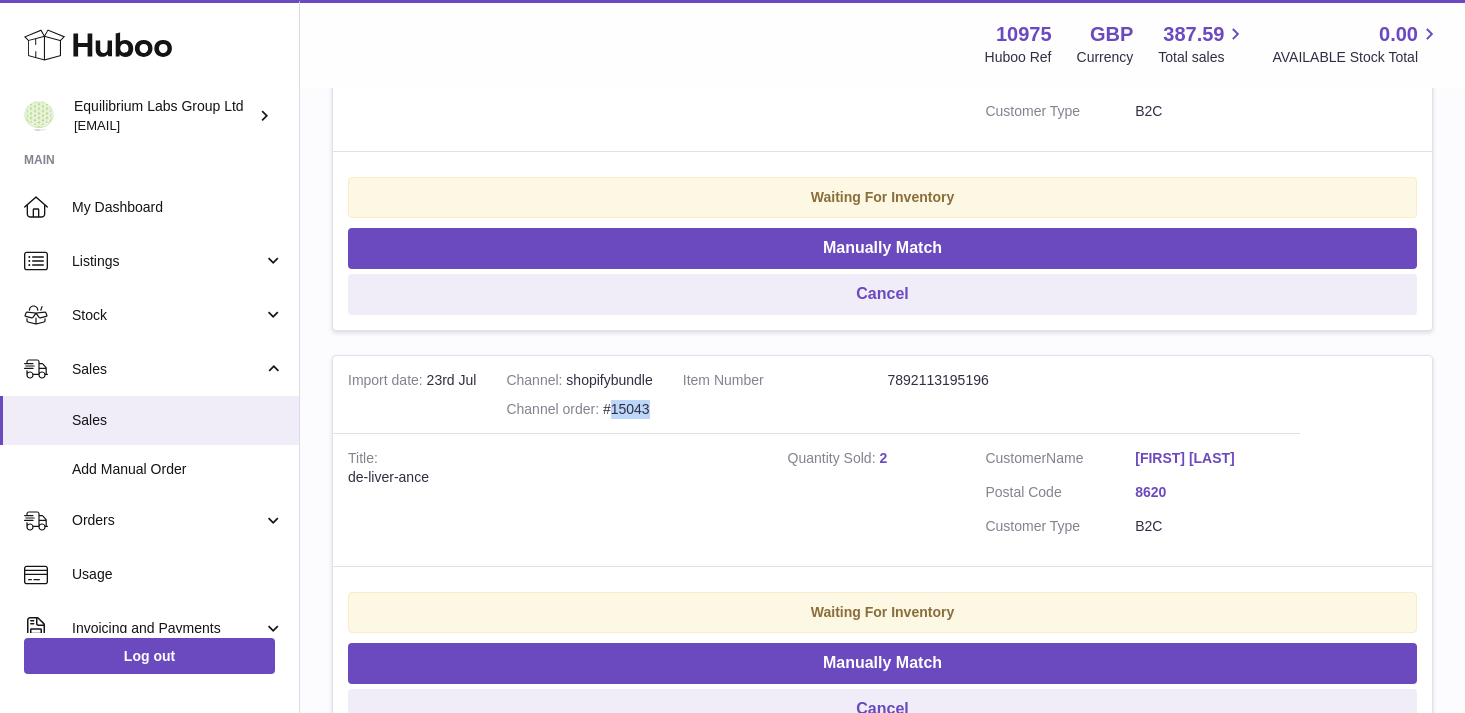 drag, startPoint x: 650, startPoint y: 416, endPoint x: 611, endPoint y: 416, distance: 39 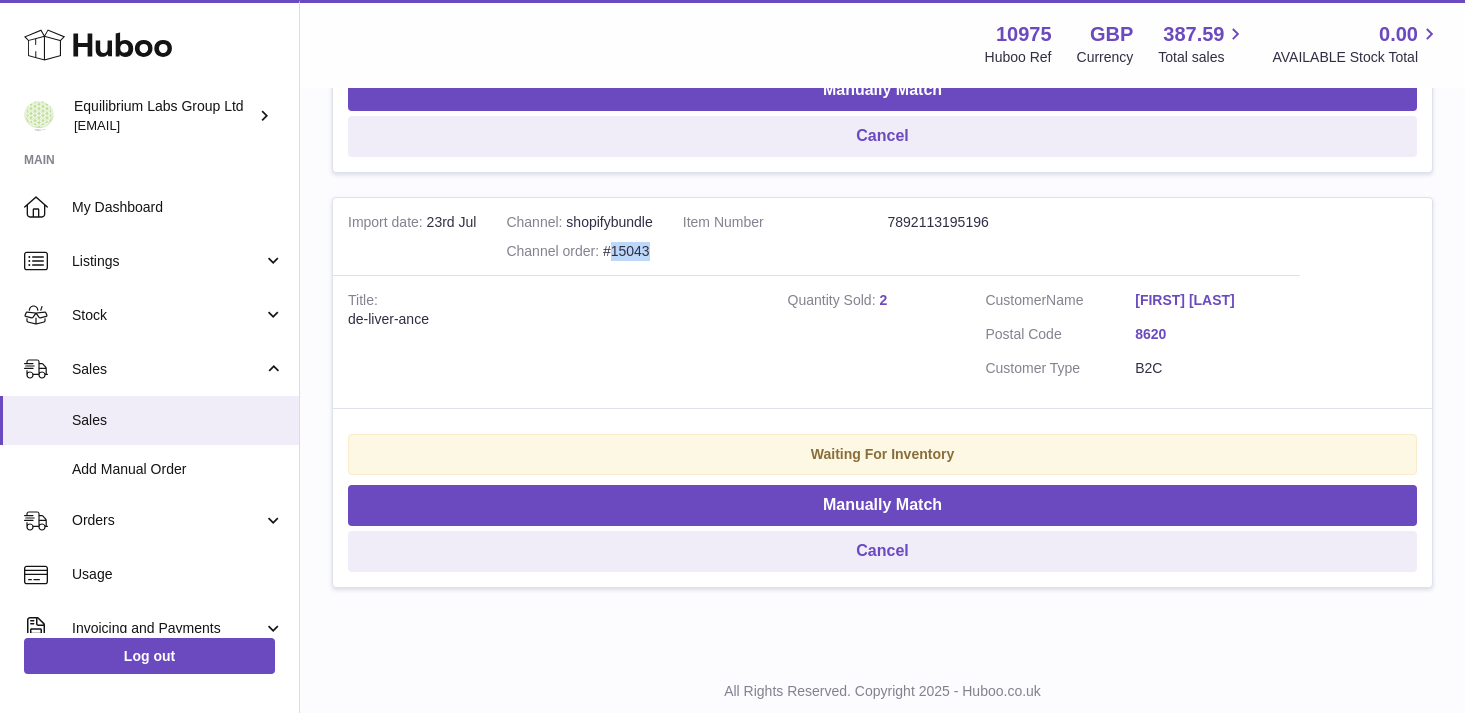 scroll, scrollTop: 1648, scrollLeft: 0, axis: vertical 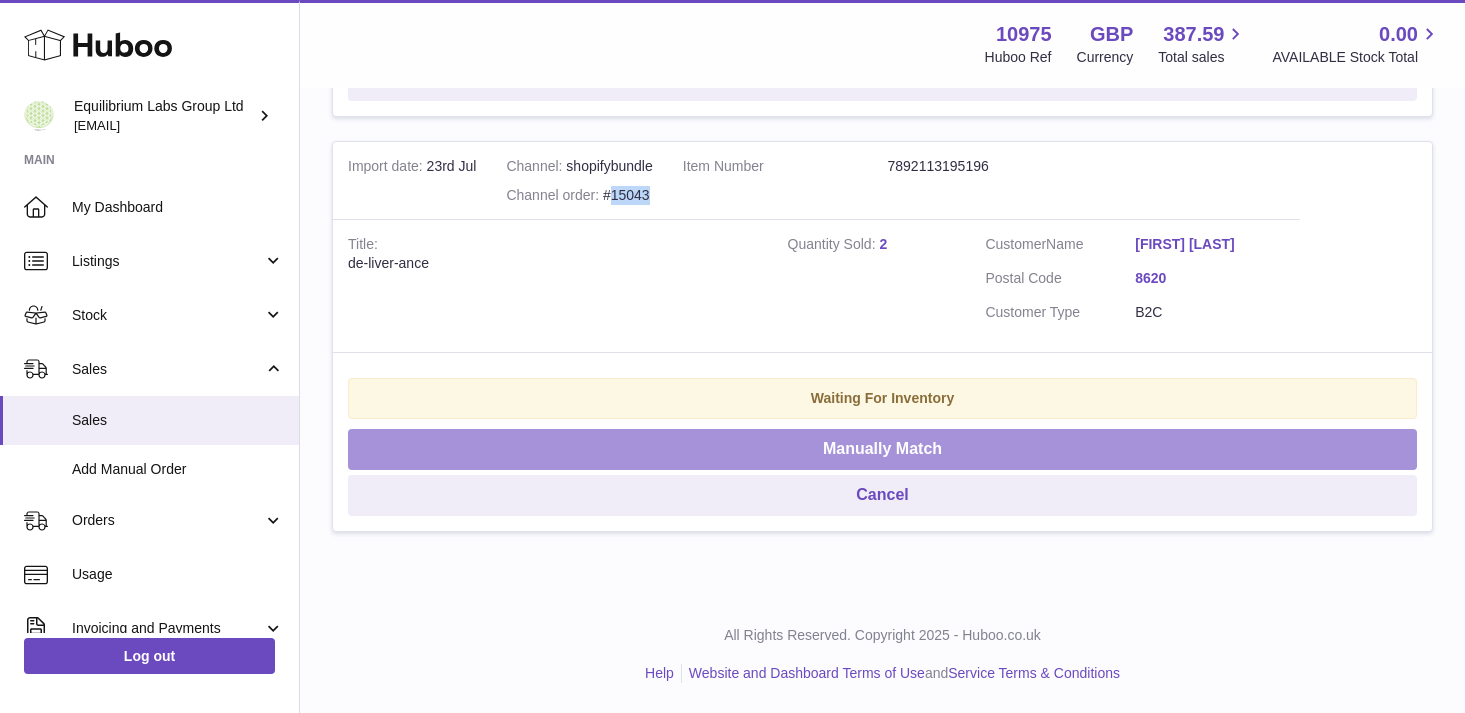 click on "Manually Match" at bounding box center (882, 449) 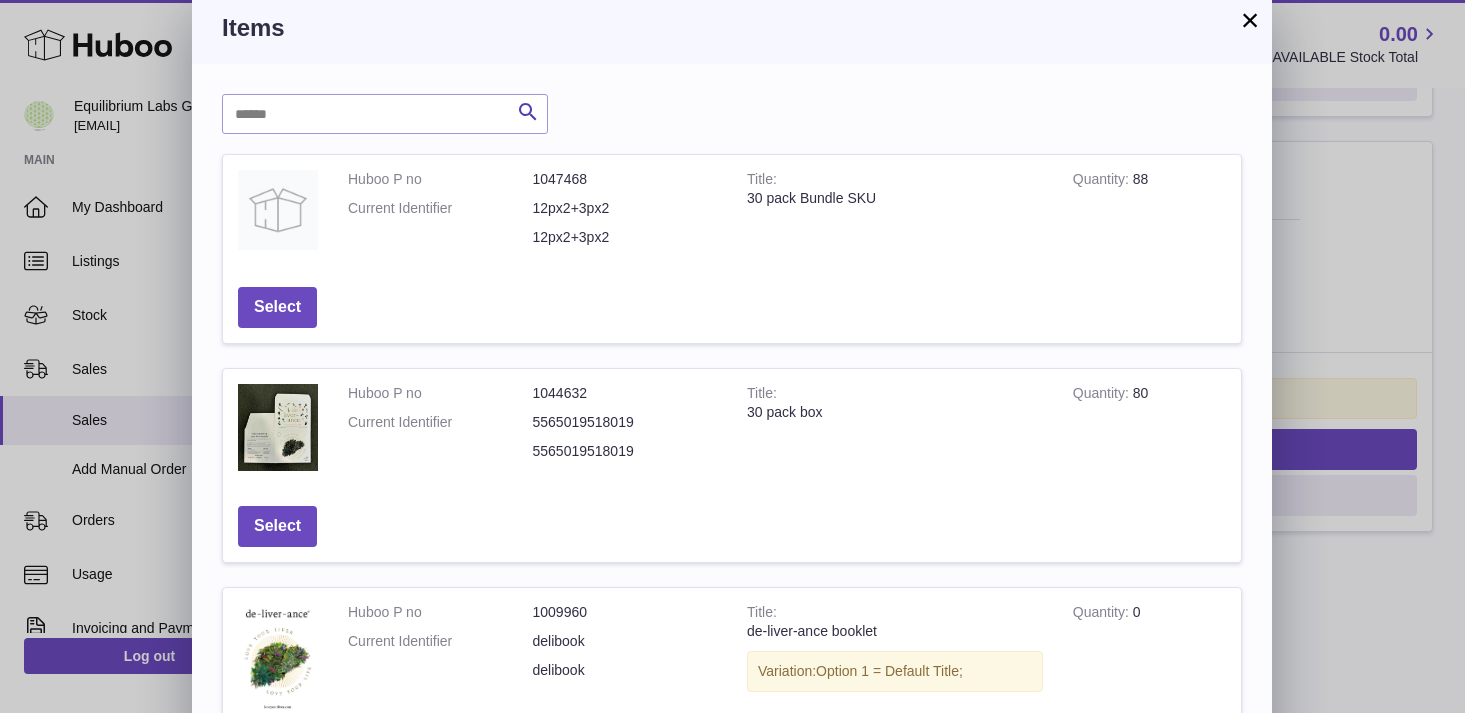 scroll, scrollTop: 14, scrollLeft: 0, axis: vertical 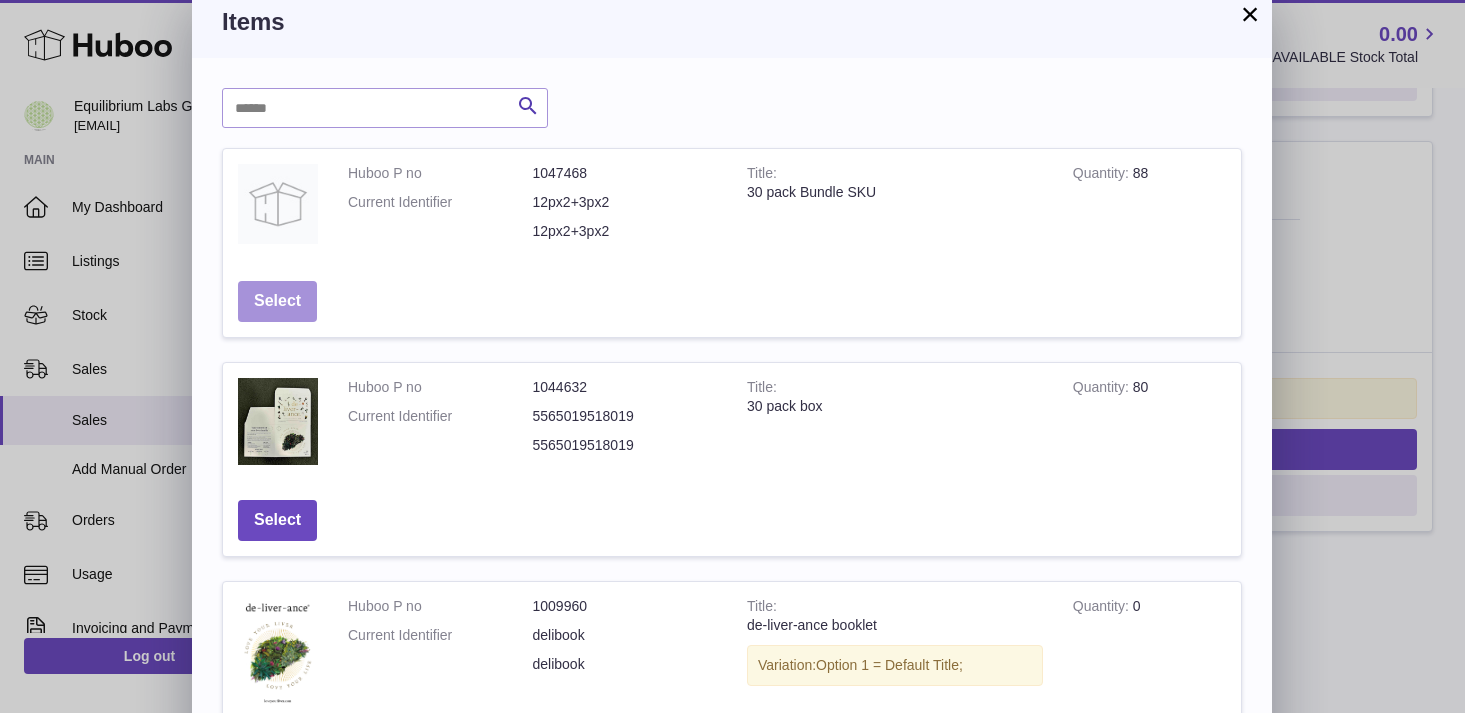 click on "Select" at bounding box center (277, 301) 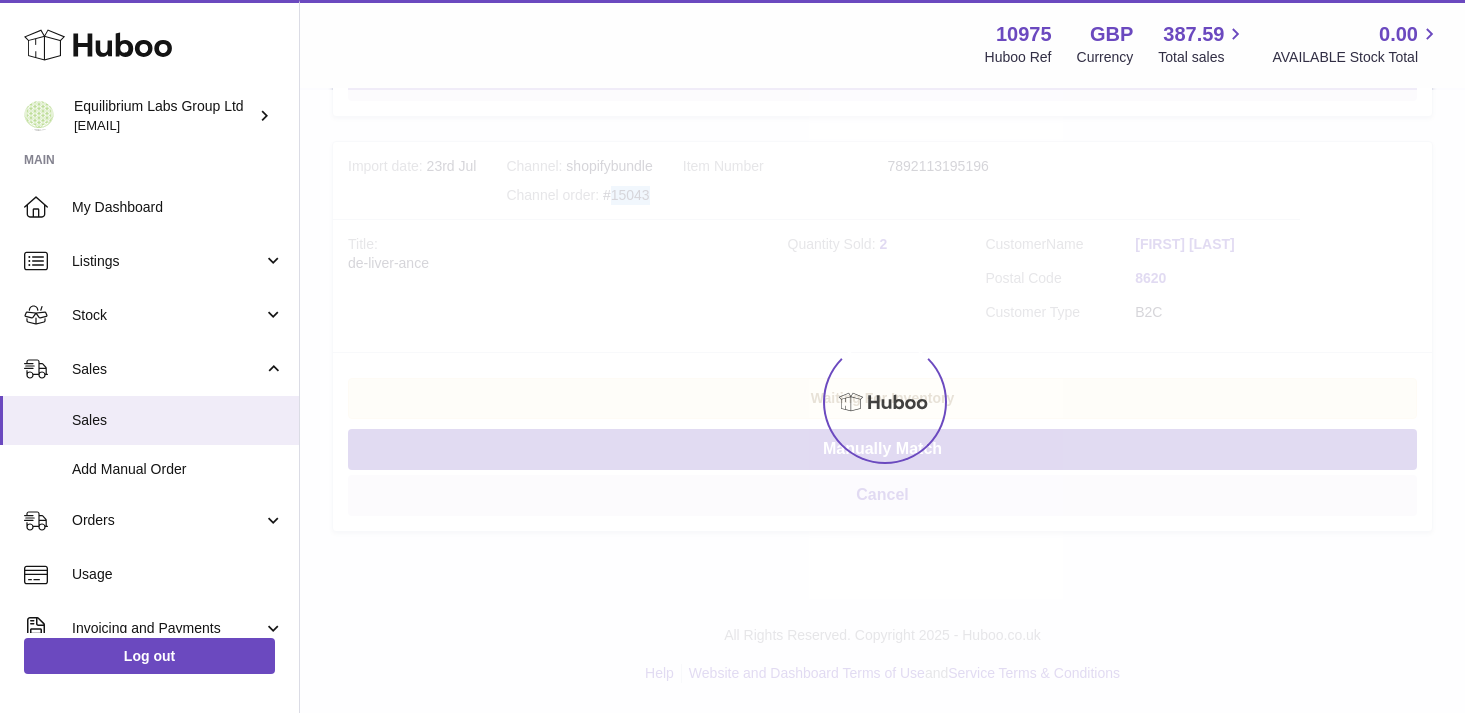 scroll, scrollTop: 0, scrollLeft: 0, axis: both 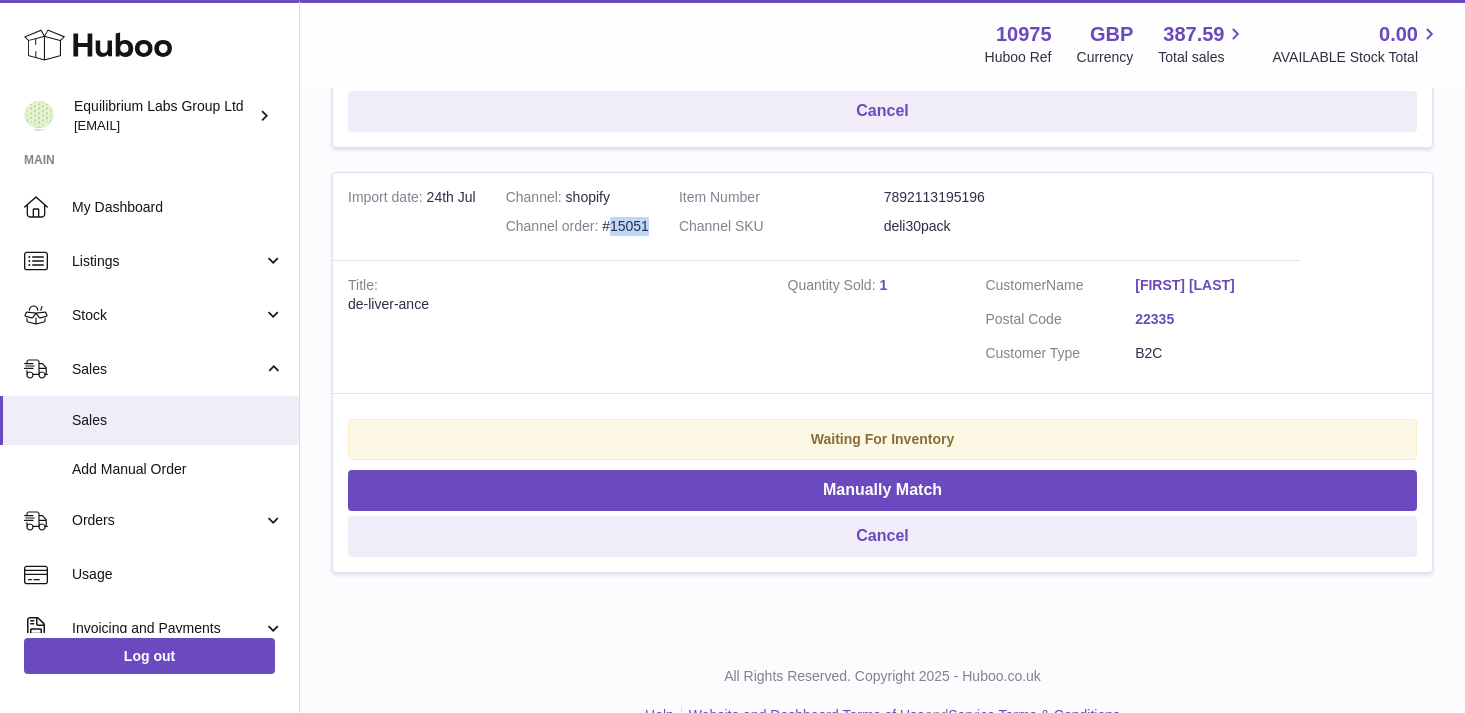 drag, startPoint x: 652, startPoint y: 237, endPoint x: 613, endPoint y: 225, distance: 40.804413 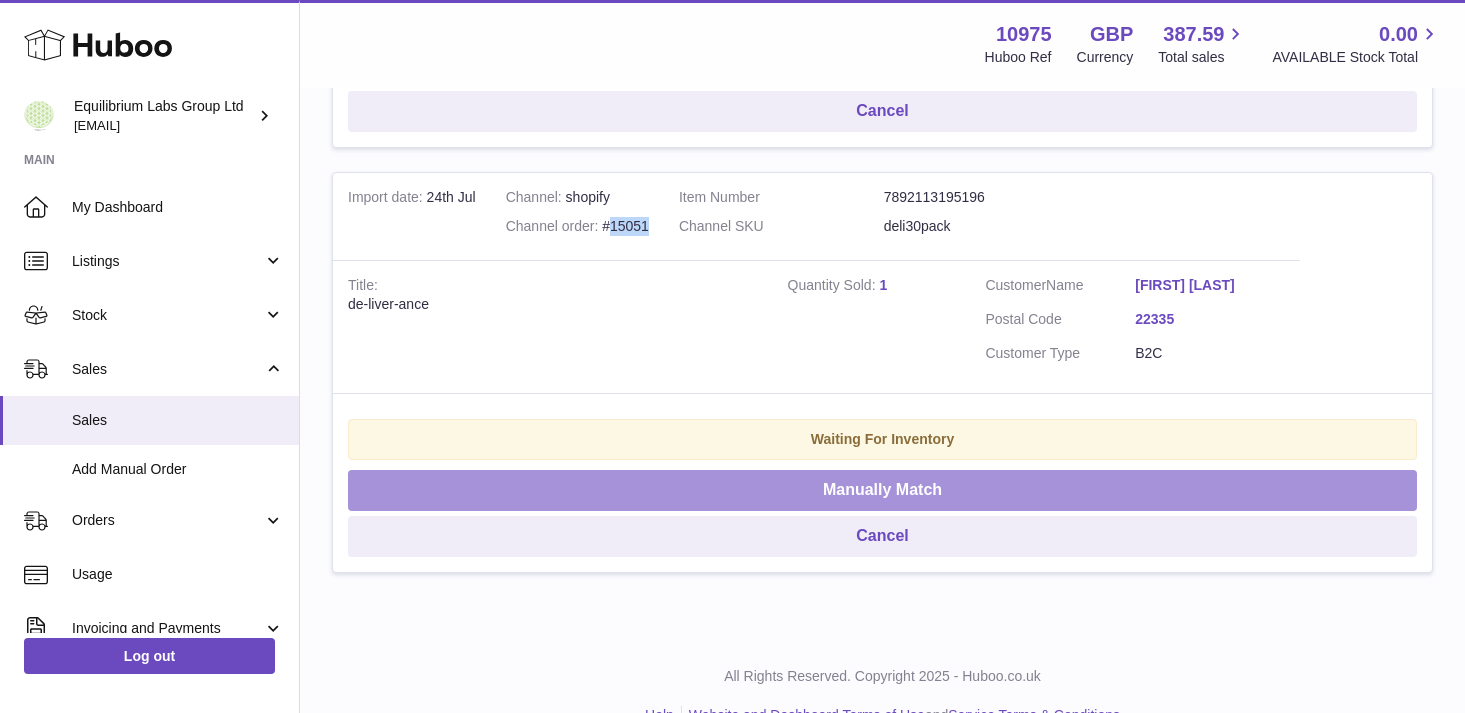 click on "Manually Match" at bounding box center [882, 490] 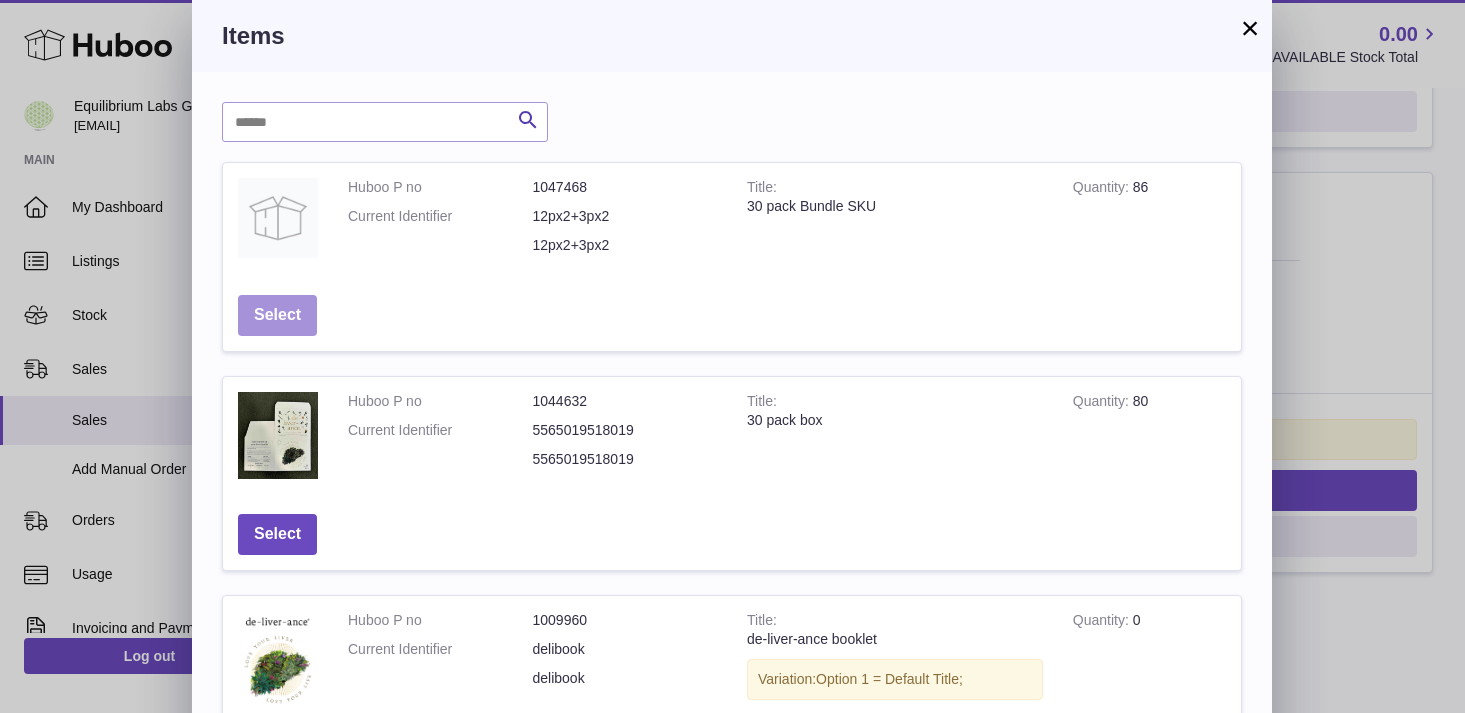 click on "Select" at bounding box center [277, 315] 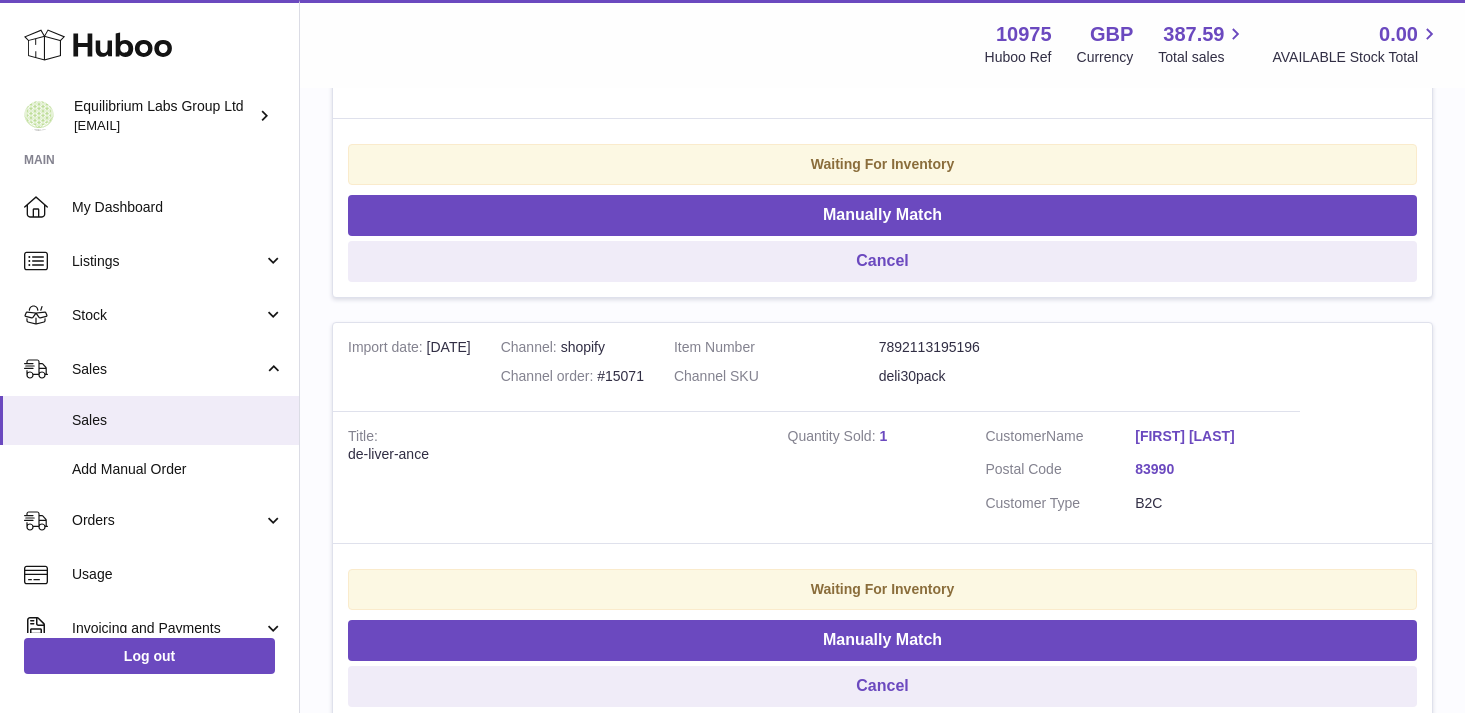 scroll, scrollTop: 643, scrollLeft: 0, axis: vertical 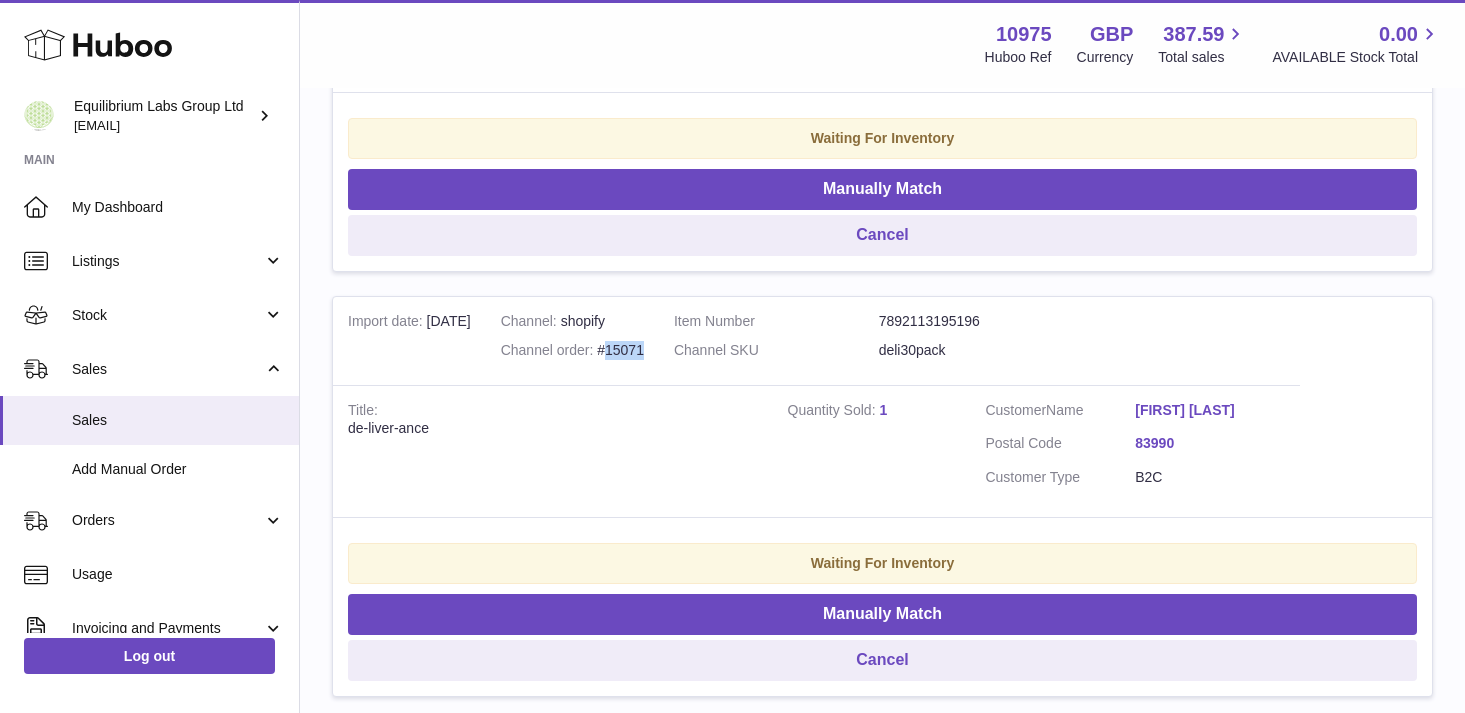 drag, startPoint x: 663, startPoint y: 353, endPoint x: 611, endPoint y: 353, distance: 52 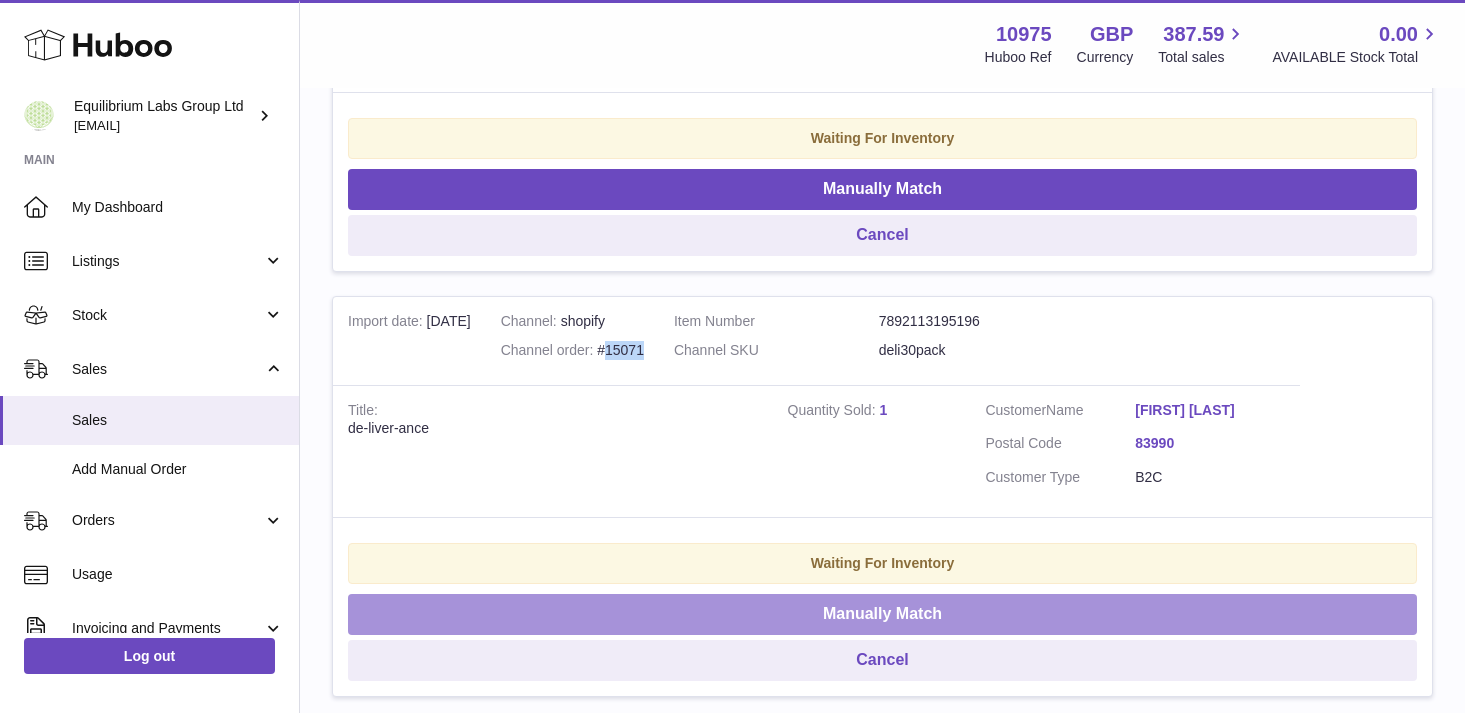 click on "Manually Match" at bounding box center [882, 614] 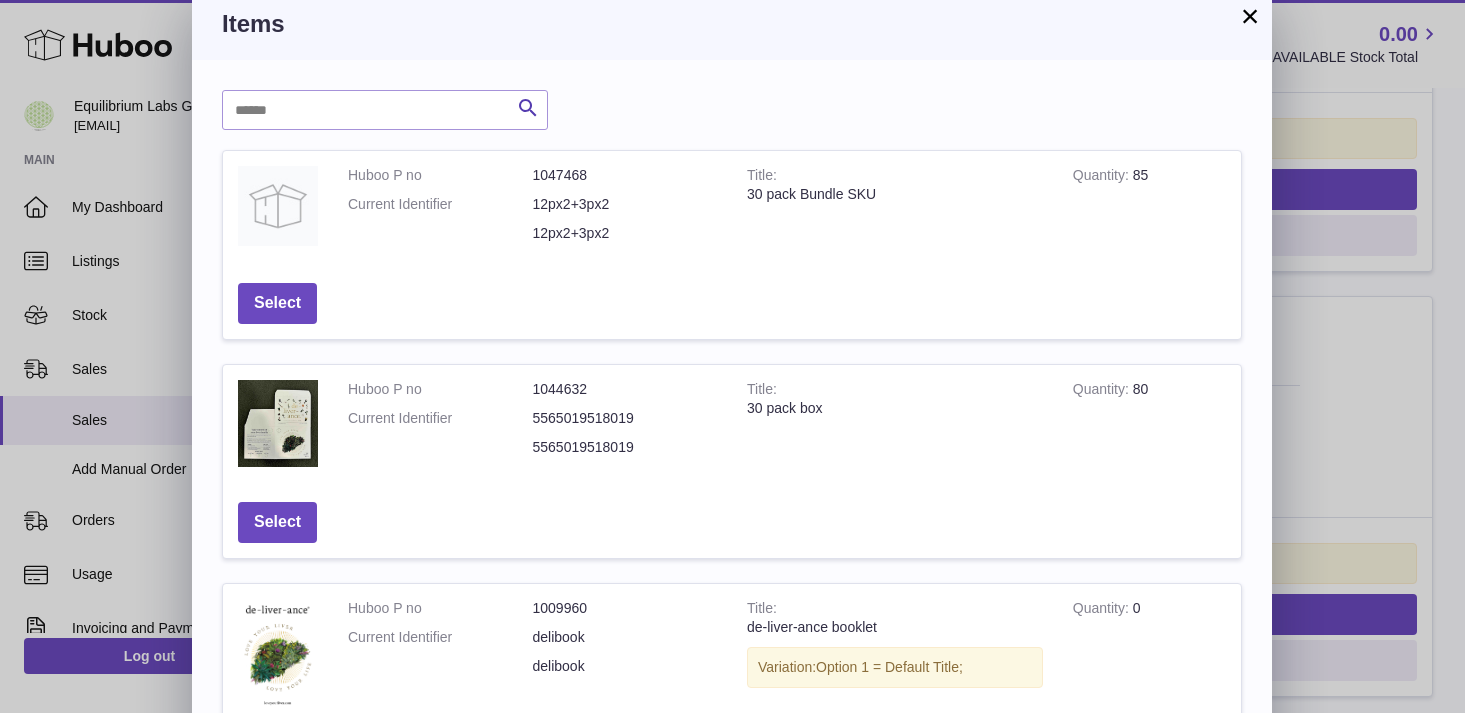 scroll, scrollTop: 13, scrollLeft: 0, axis: vertical 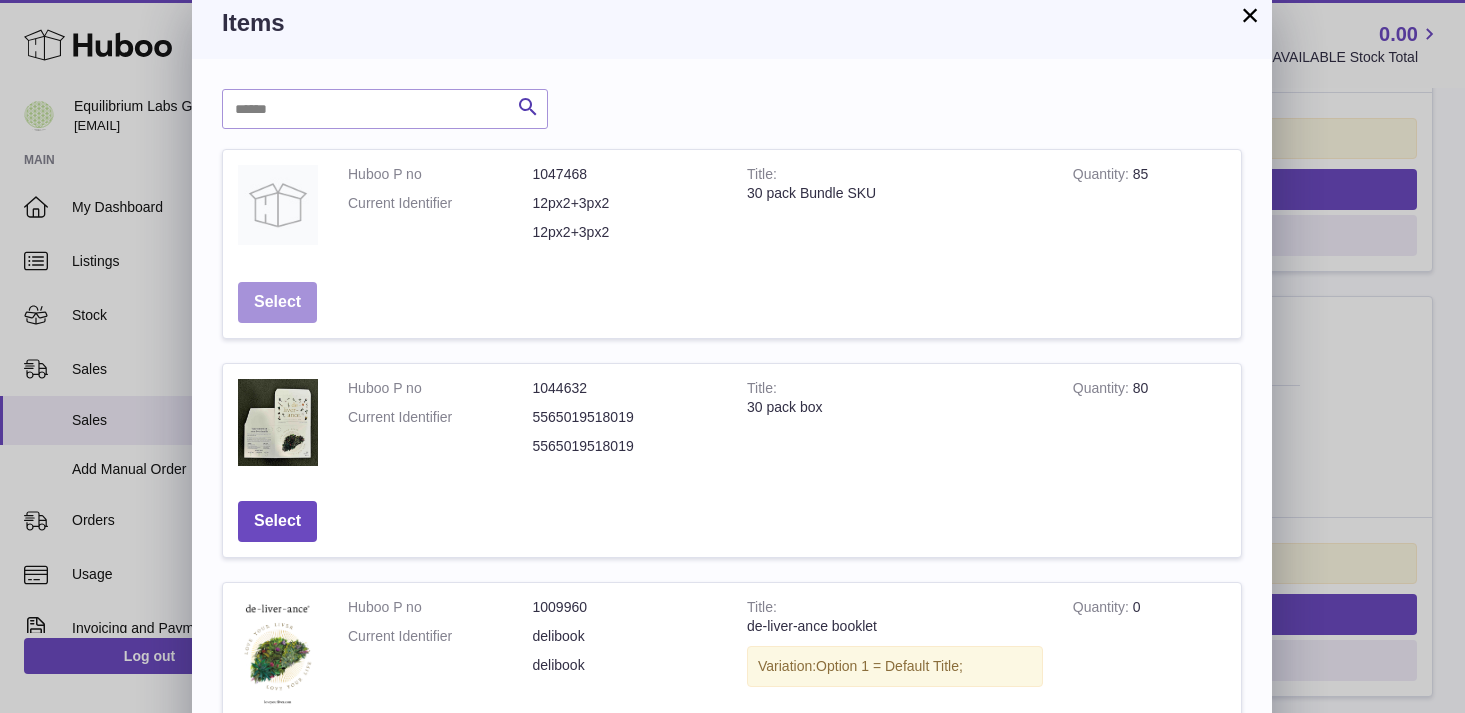 click on "Select" at bounding box center [277, 302] 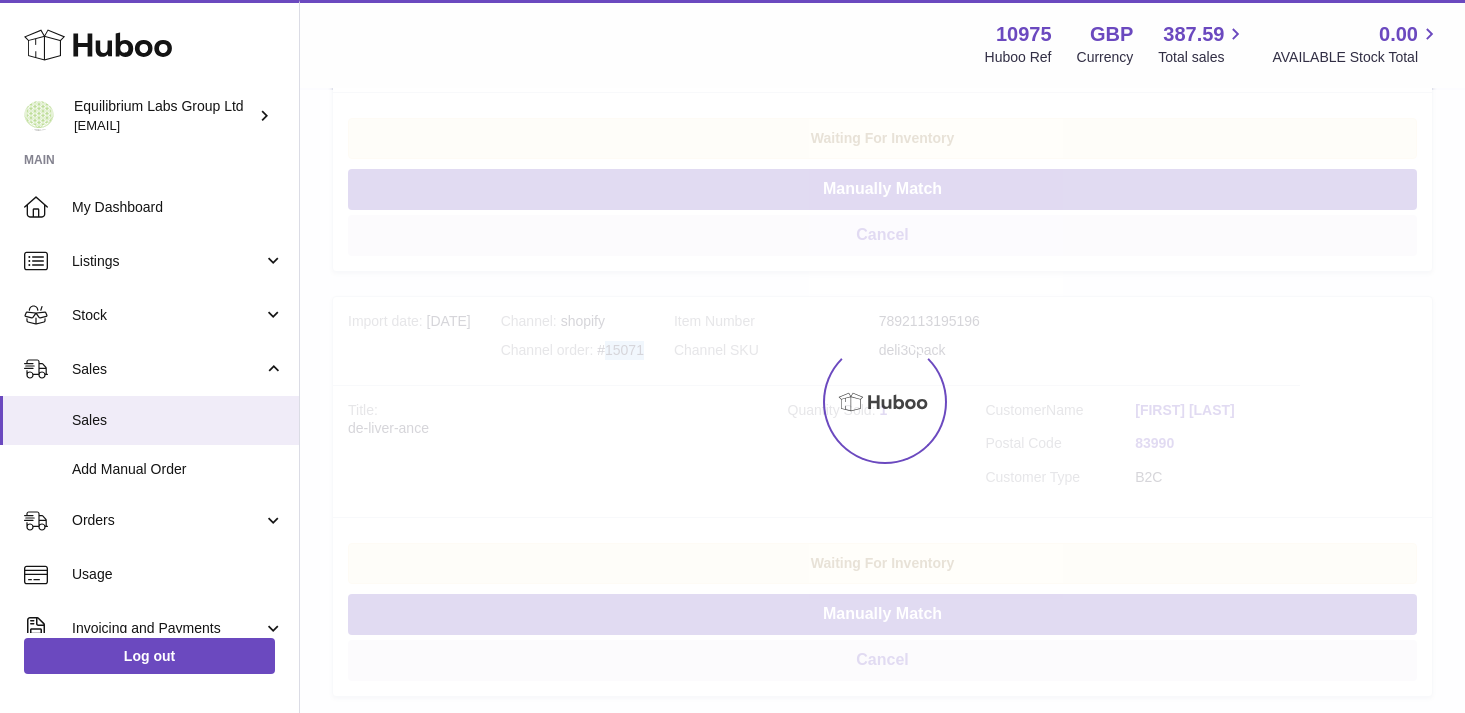 scroll, scrollTop: 0, scrollLeft: 0, axis: both 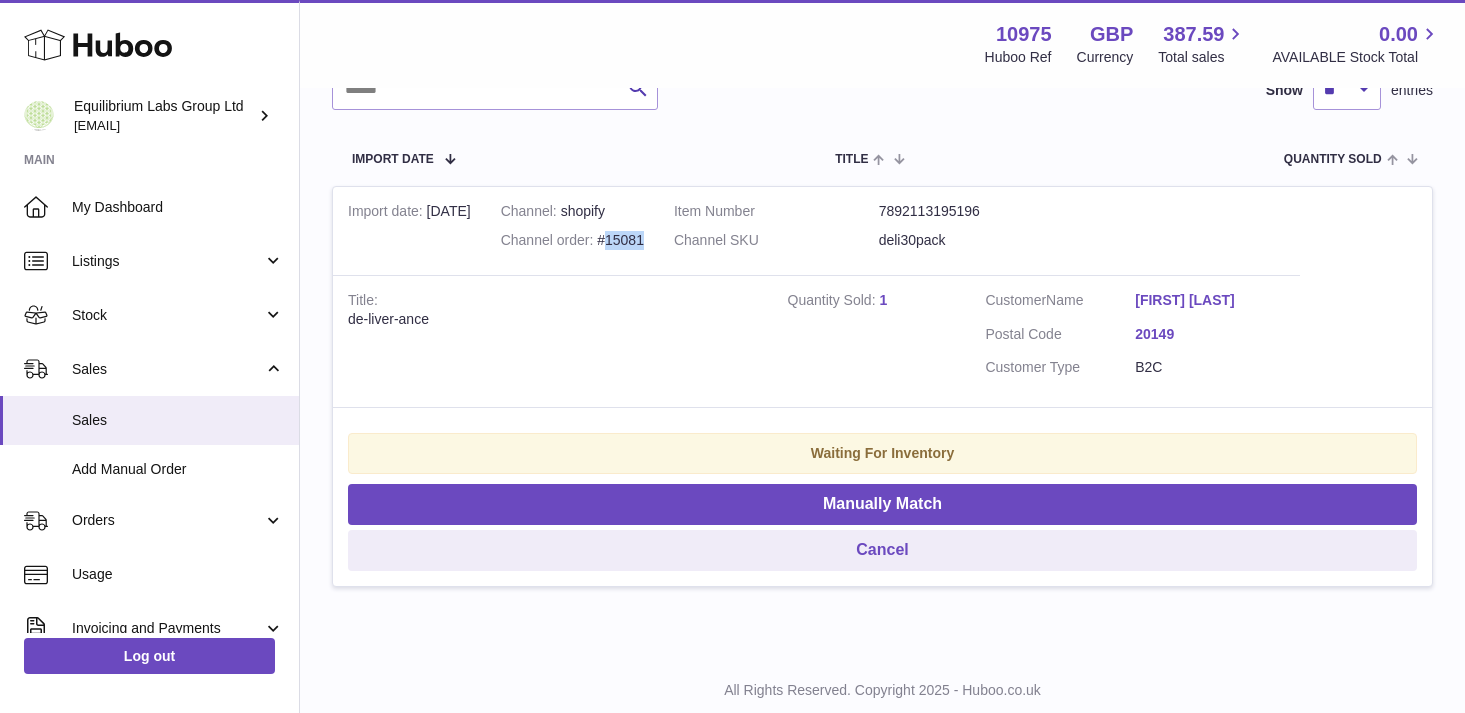 drag, startPoint x: 650, startPoint y: 242, endPoint x: 610, endPoint y: 242, distance: 40 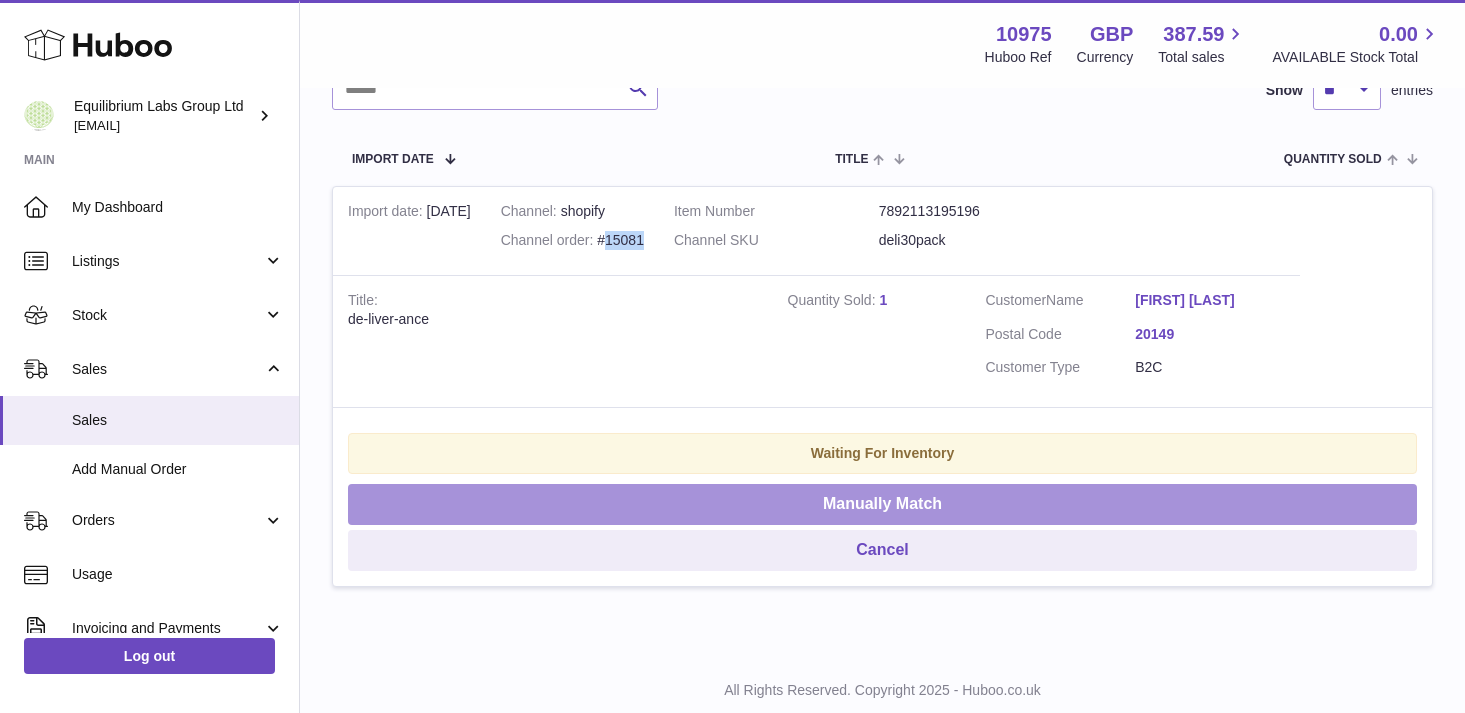 click on "Manually Match" at bounding box center [882, 504] 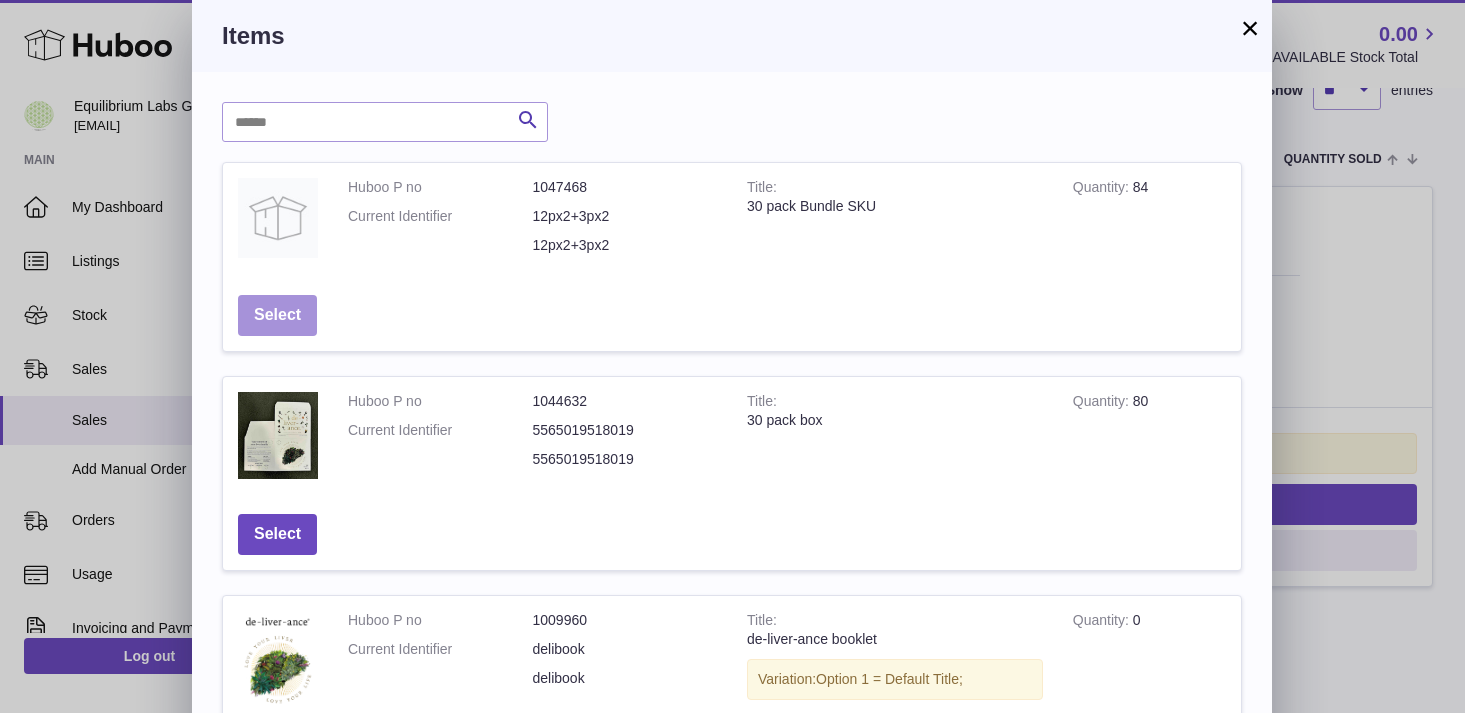 click on "Select" at bounding box center (277, 315) 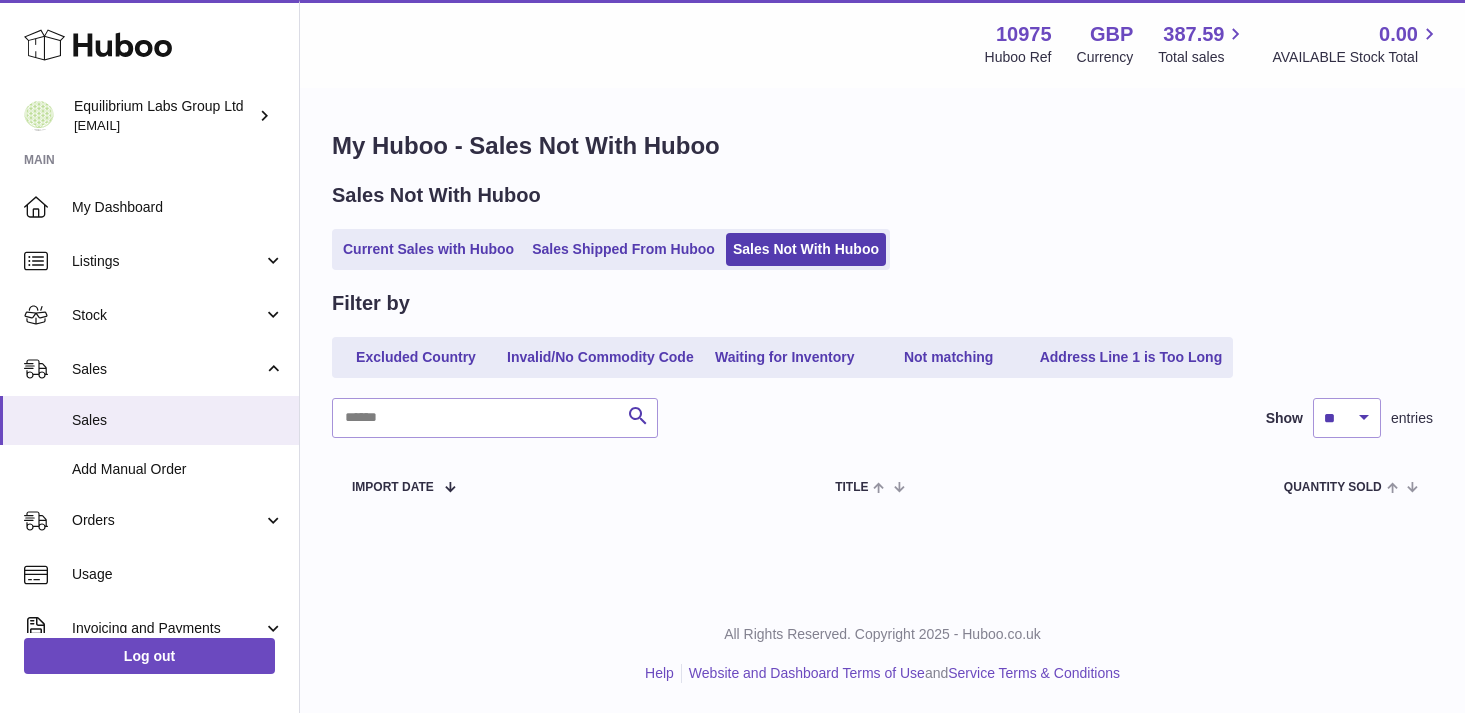 scroll, scrollTop: 0, scrollLeft: 0, axis: both 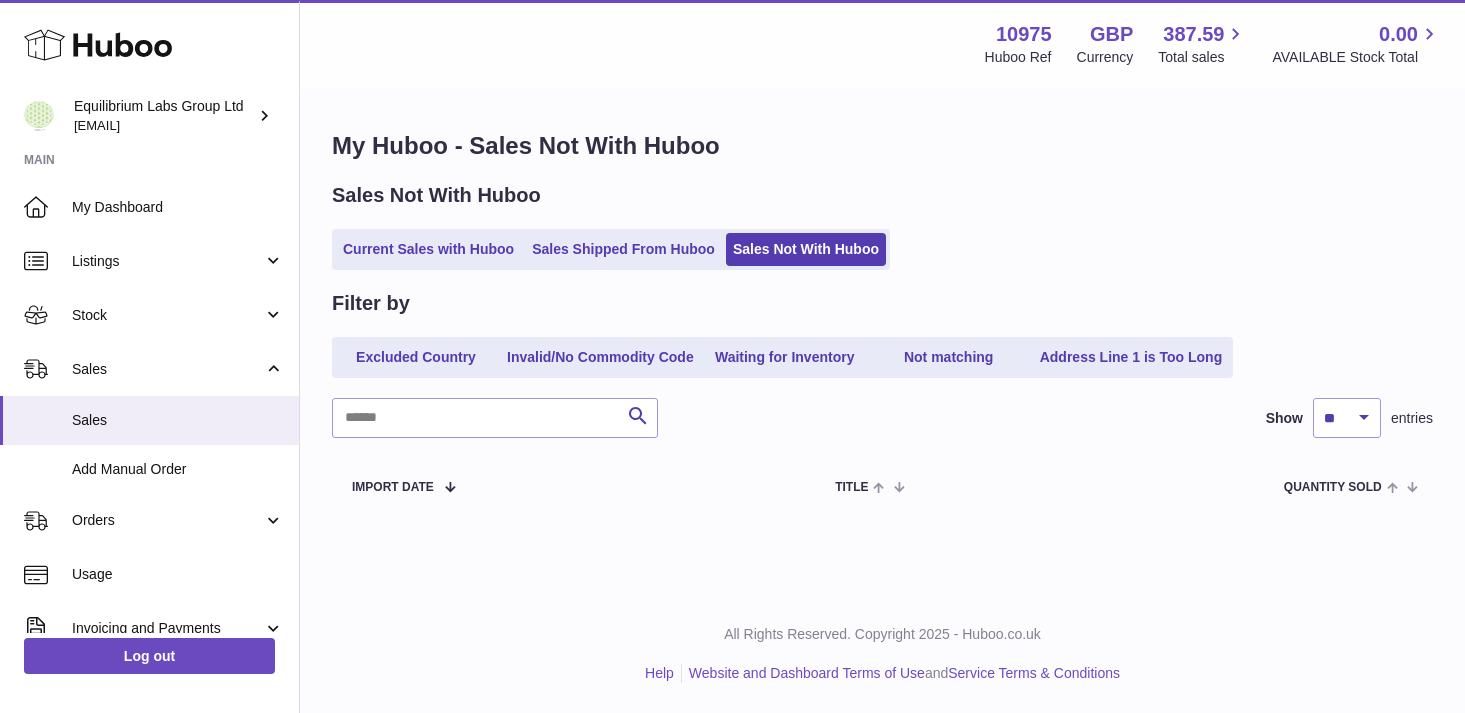 click on "My Huboo - Sales Not With Huboo   Sales Not With Huboo
Current Sales with Huboo
Sales Shipped From Huboo
Sales Not With Huboo
Filter by   Excluded Country Invalid/No Commodity Code Waiting for Inventory Not matching Address Line 1 is Too Long       Search
Show
** ** ** ***
entries
Import date
Channel
Item Number / Channel SKU
Title       Quantity Sold
Customer
Action / Status" at bounding box center [882, 322] 